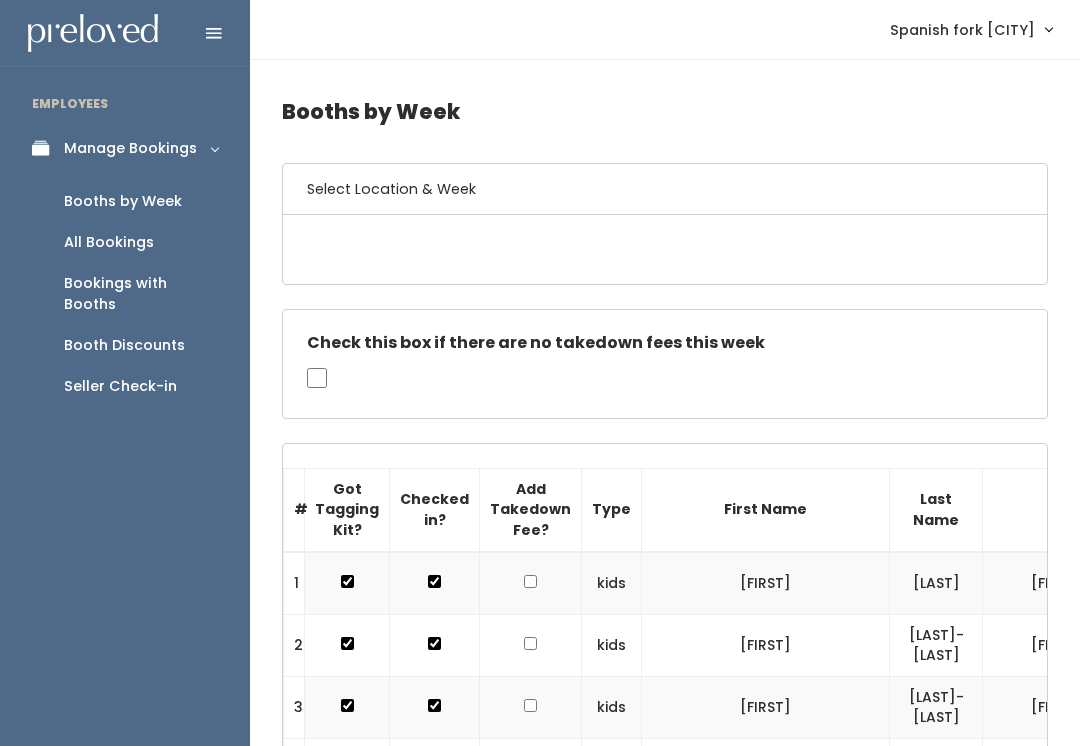 scroll, scrollTop: 0, scrollLeft: 0, axis: both 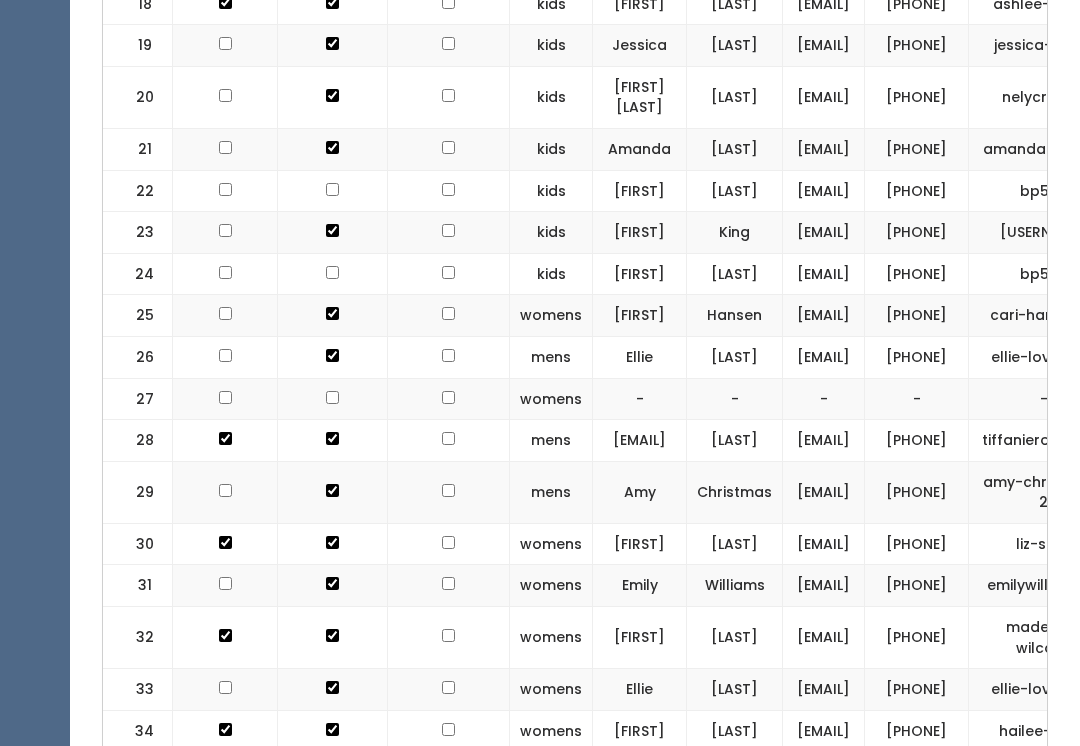 click at bounding box center [332, -715] 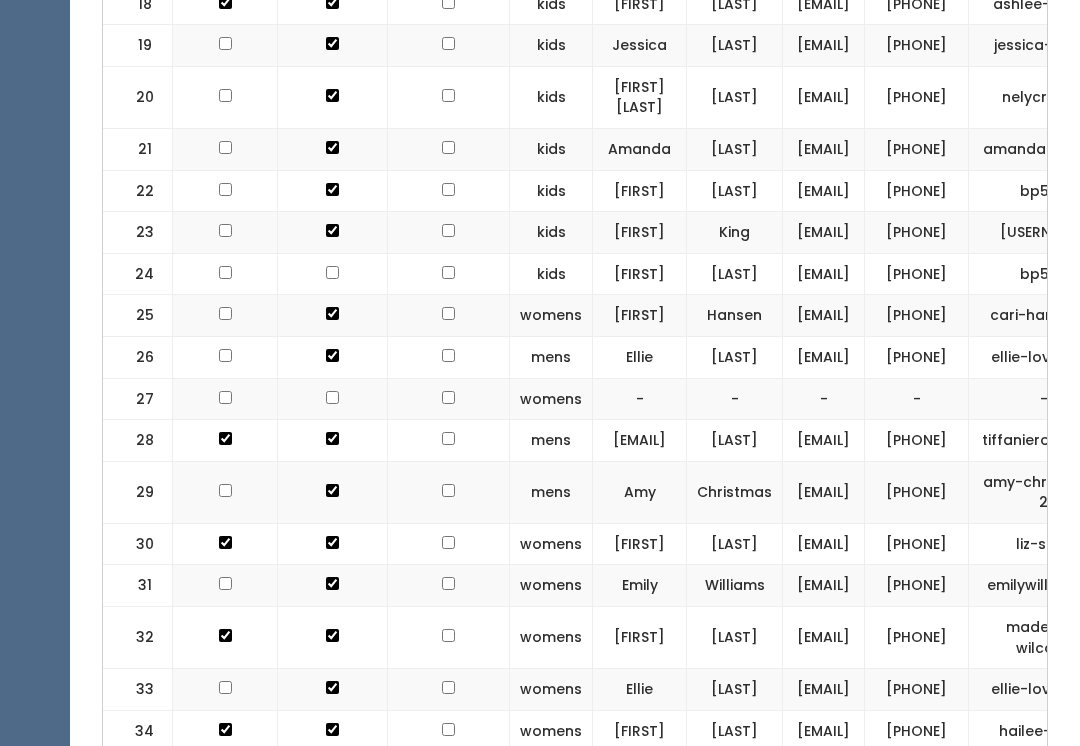 click at bounding box center [332, -715] 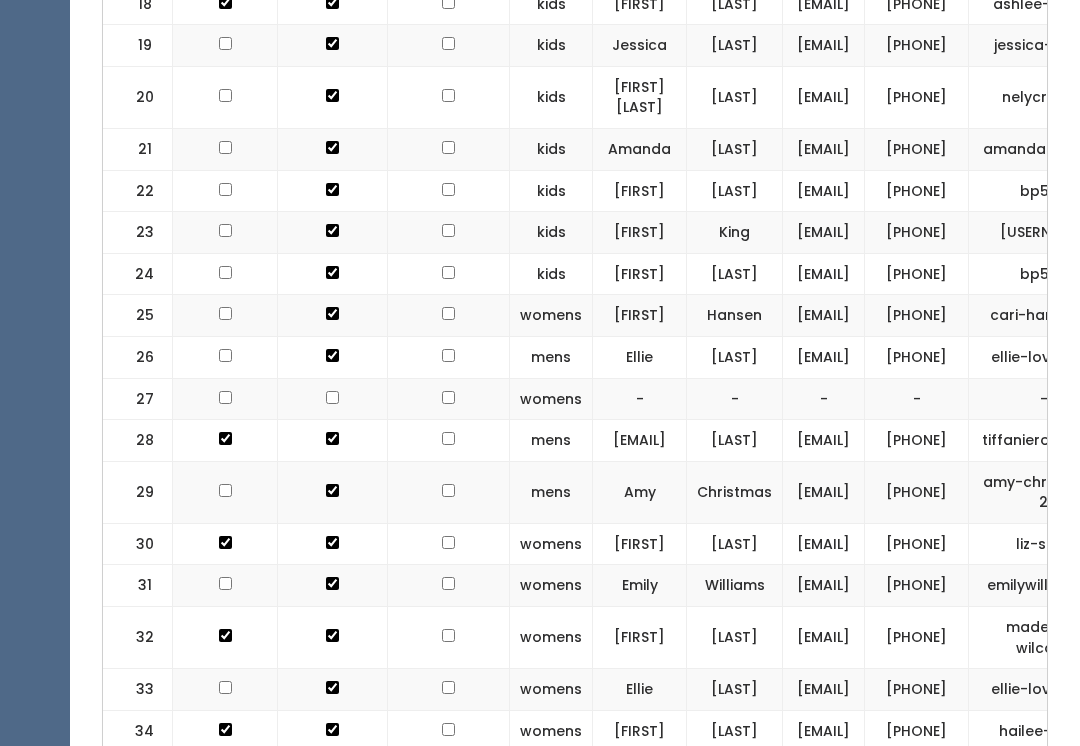 scroll, scrollTop: 0, scrollLeft: 0, axis: both 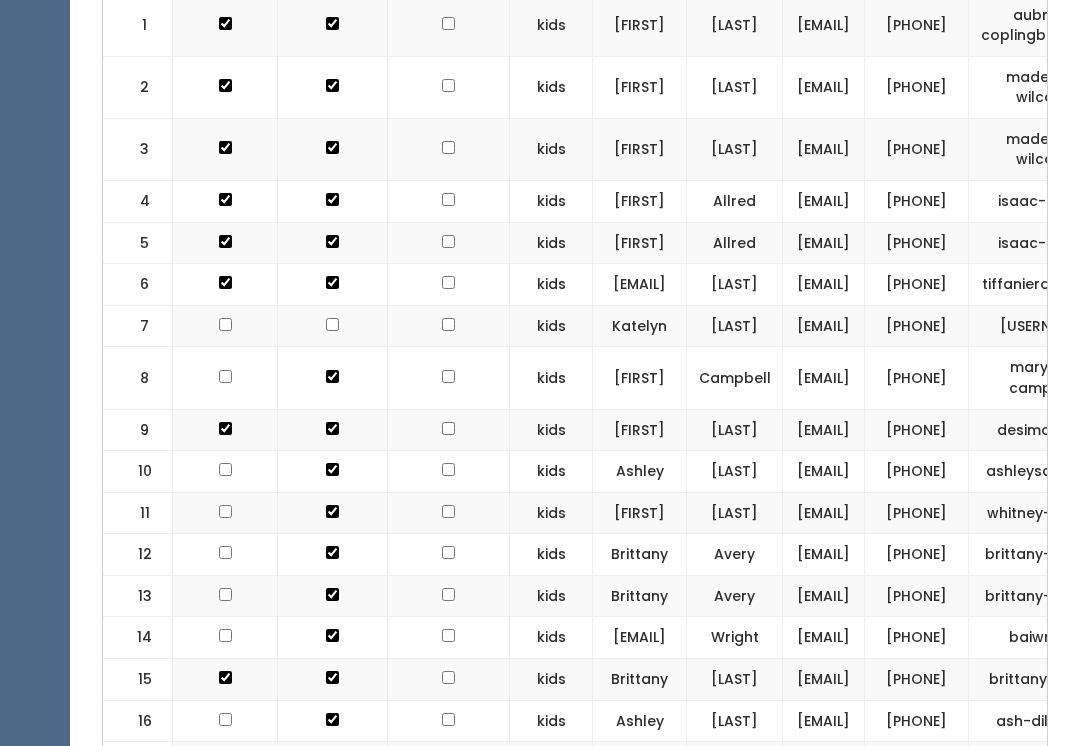 click at bounding box center (332, 24) 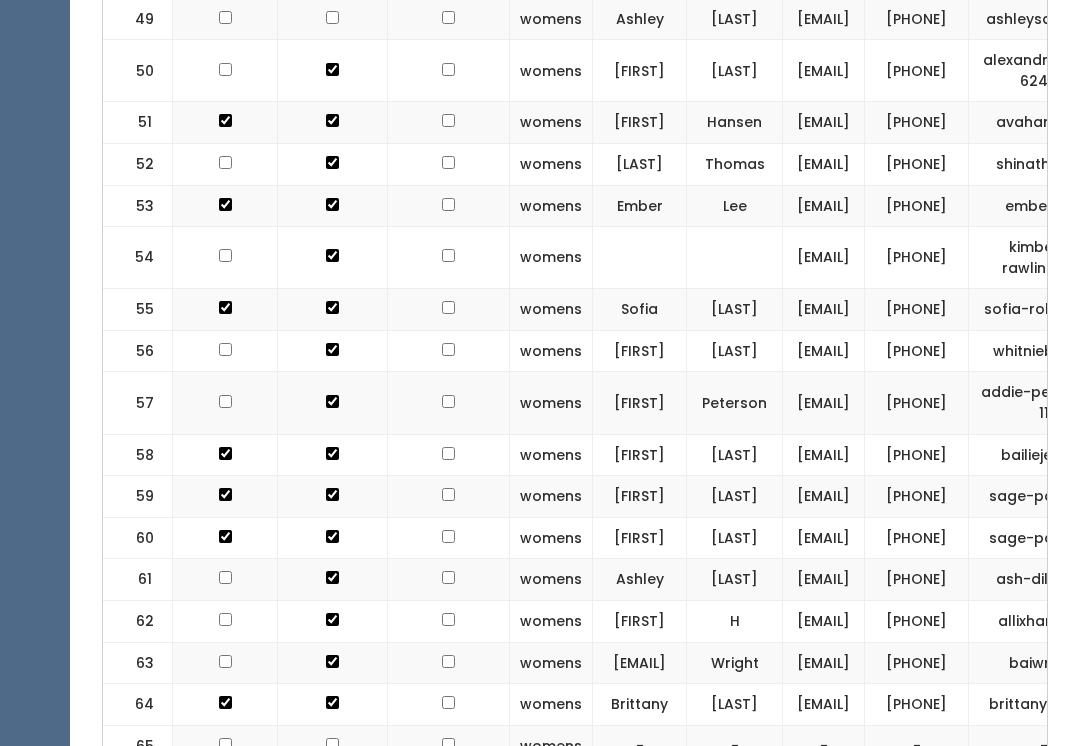 scroll, scrollTop: 2898, scrollLeft: 0, axis: vertical 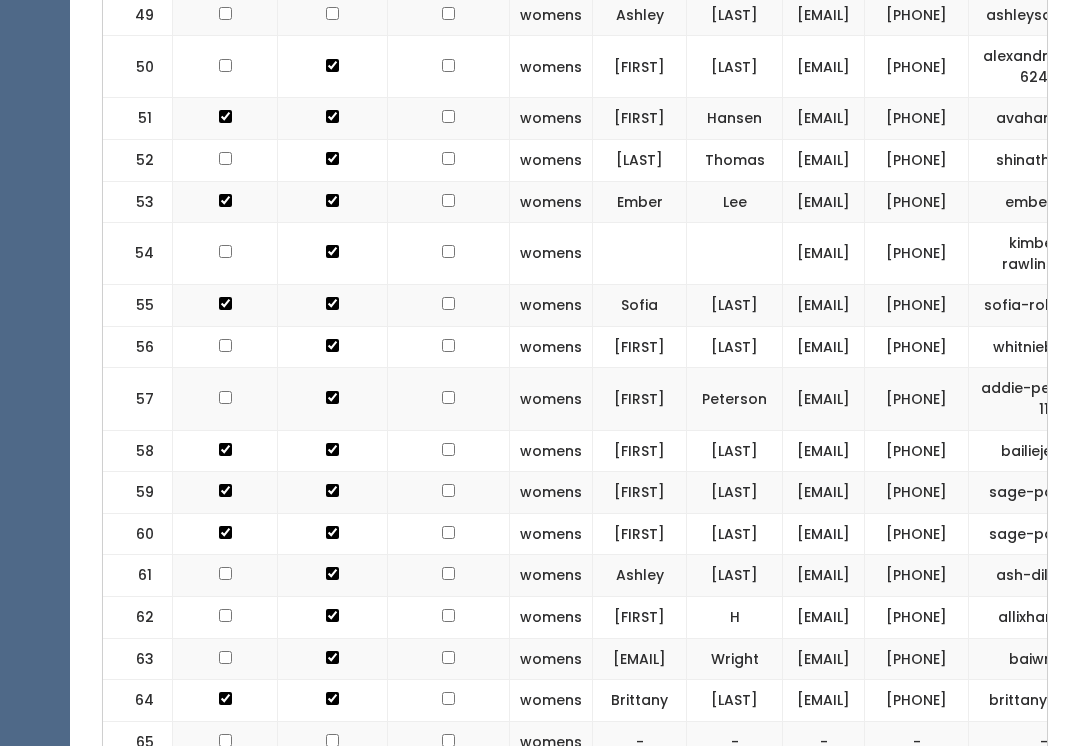 click at bounding box center (332, -2198) 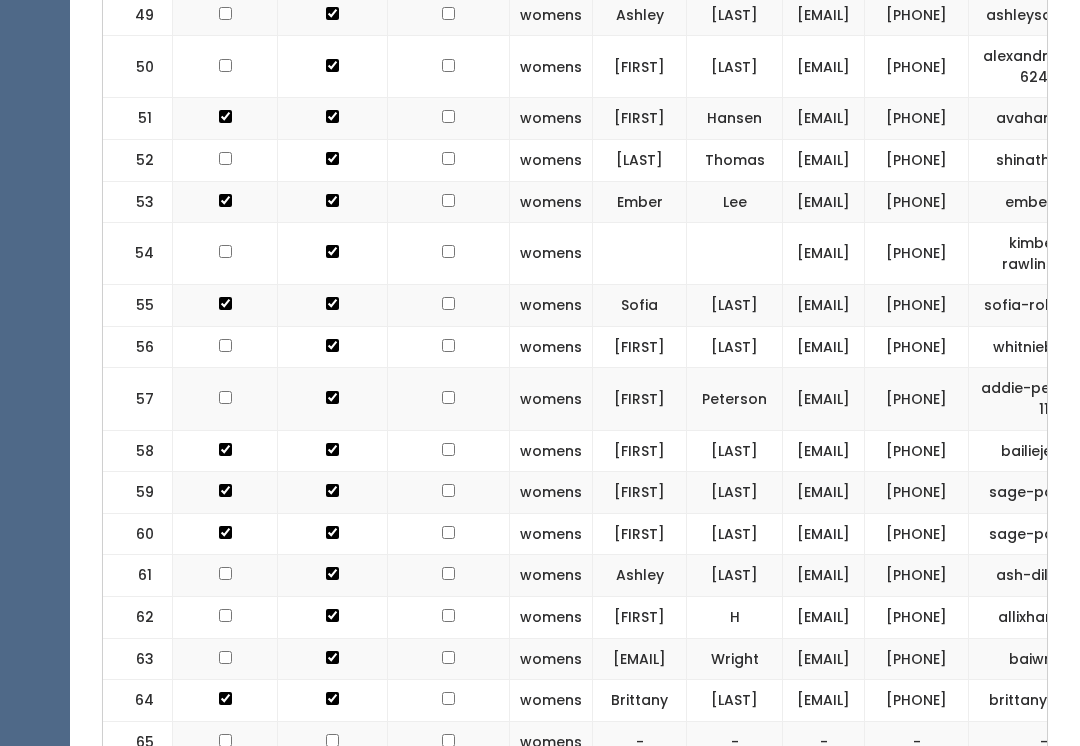 scroll, scrollTop: 0, scrollLeft: -1, axis: horizontal 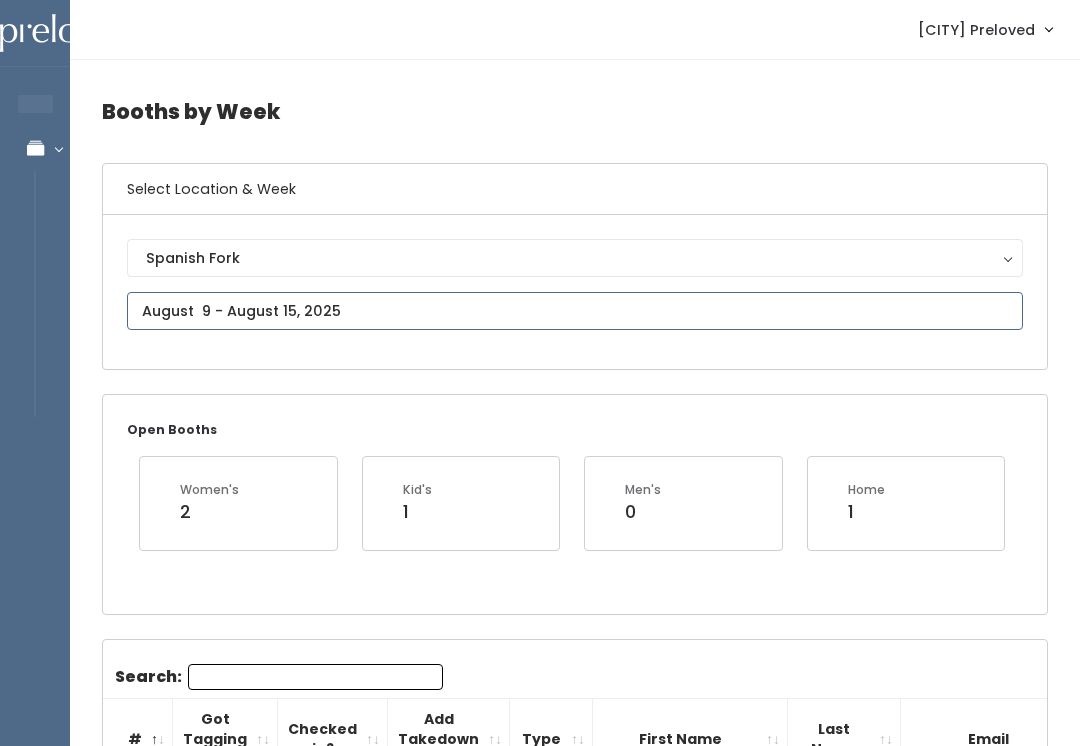 click on "EMPLOYEES
Manage Bookings
Booths by Week
All Bookings
Bookings with Booths
Booth Discounts
Seller Check-in
[CITY] Preloved
Admin Home
My bookings" at bounding box center [540, 2025] 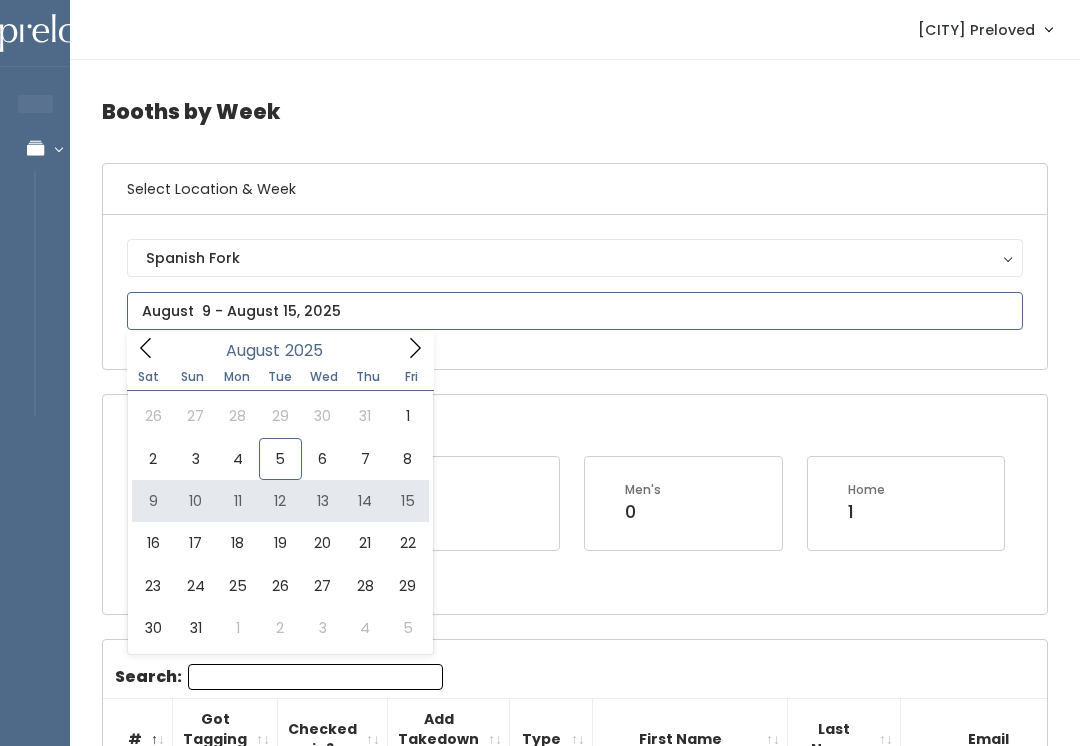 type on "[DATE] to [DATE]" 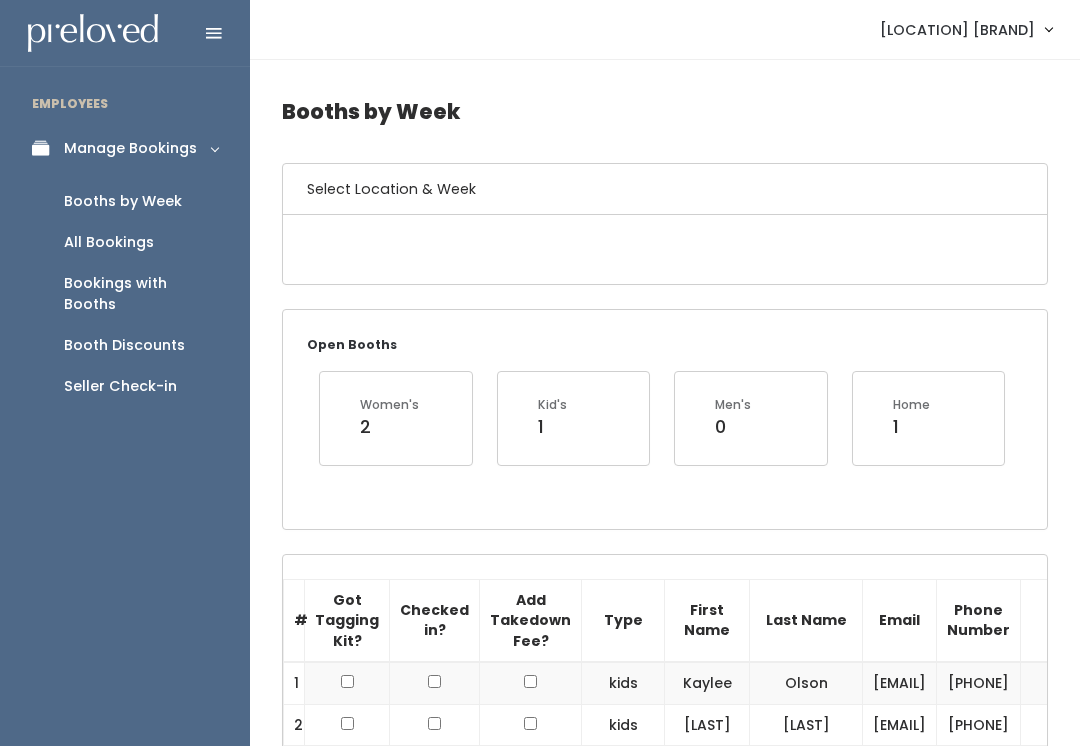 scroll, scrollTop: 377, scrollLeft: 0, axis: vertical 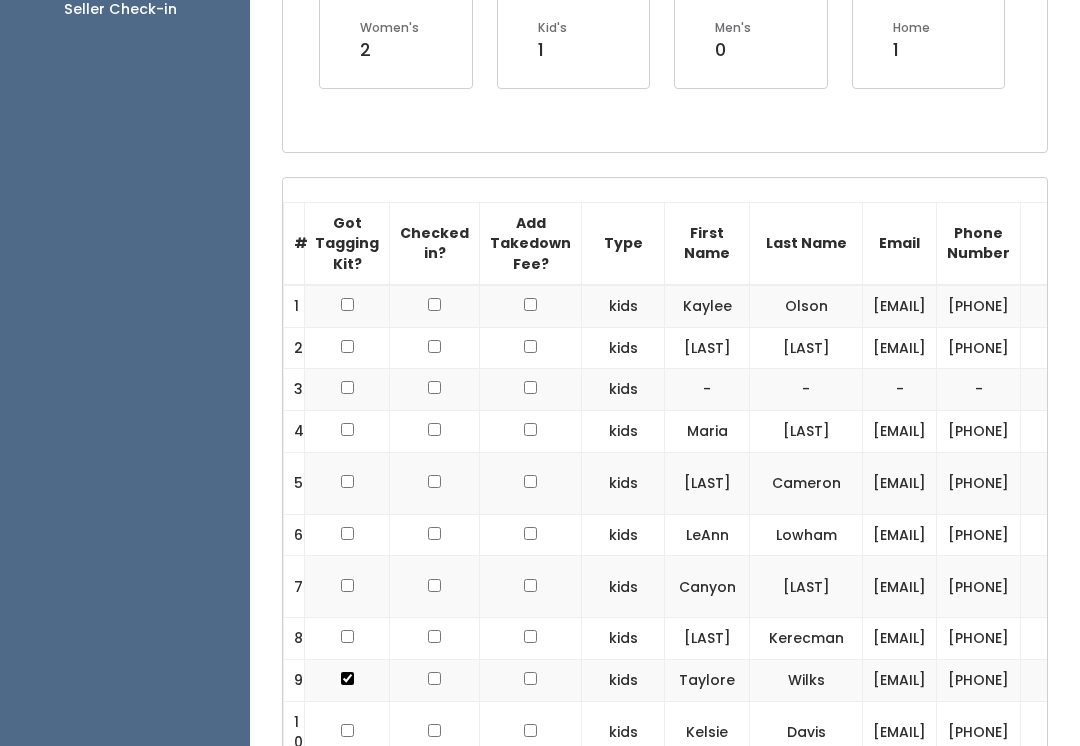 click at bounding box center (347, 304) 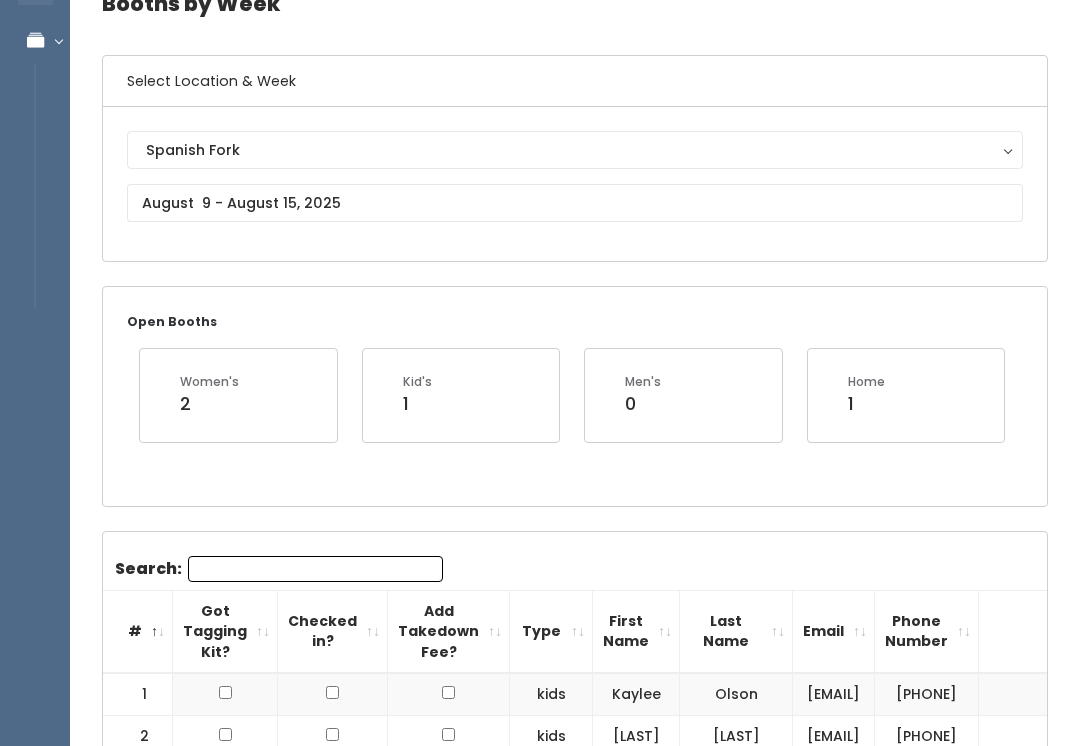 scroll, scrollTop: 109, scrollLeft: 0, axis: vertical 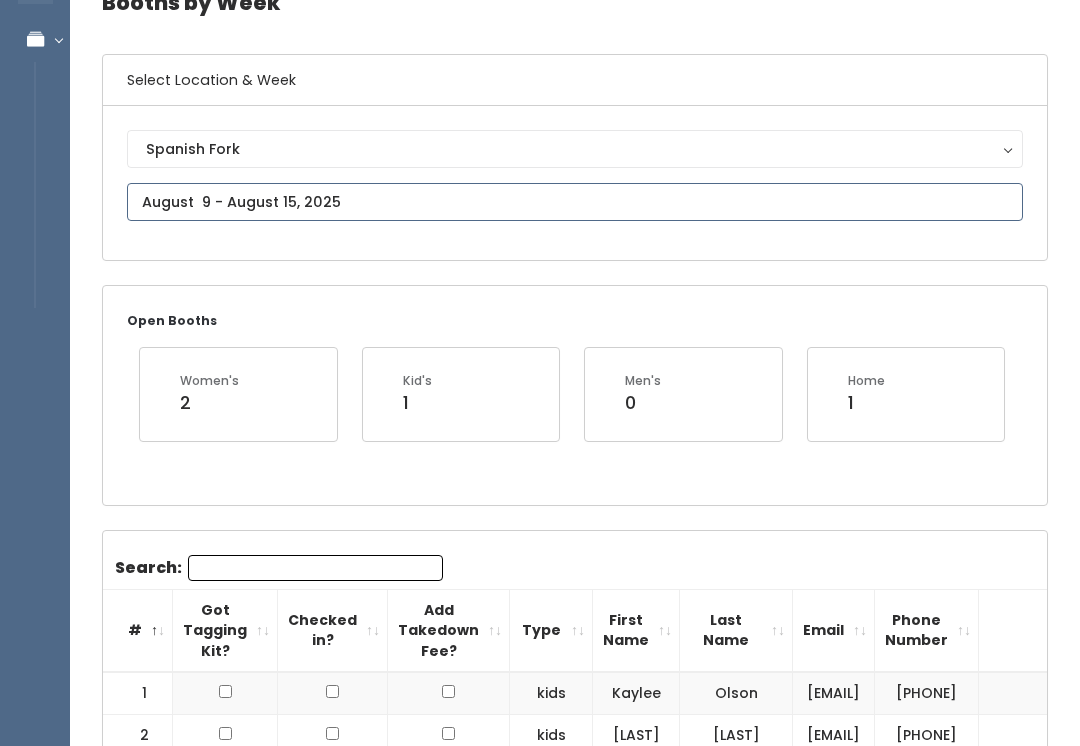 click at bounding box center [575, 202] 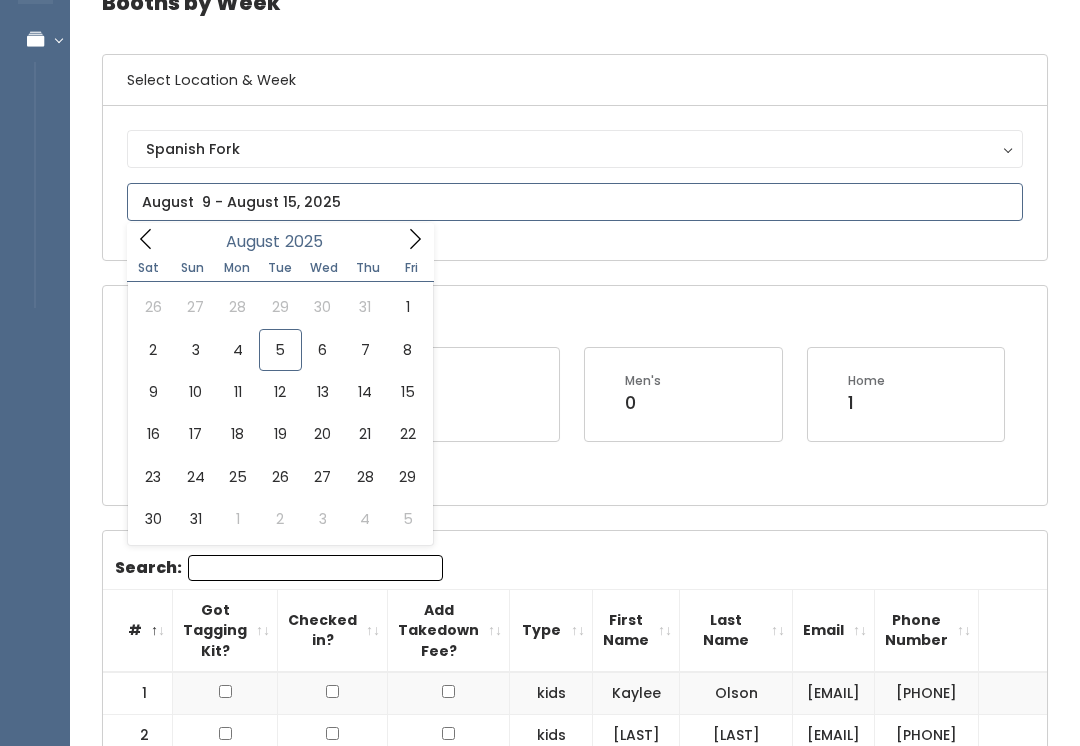 click 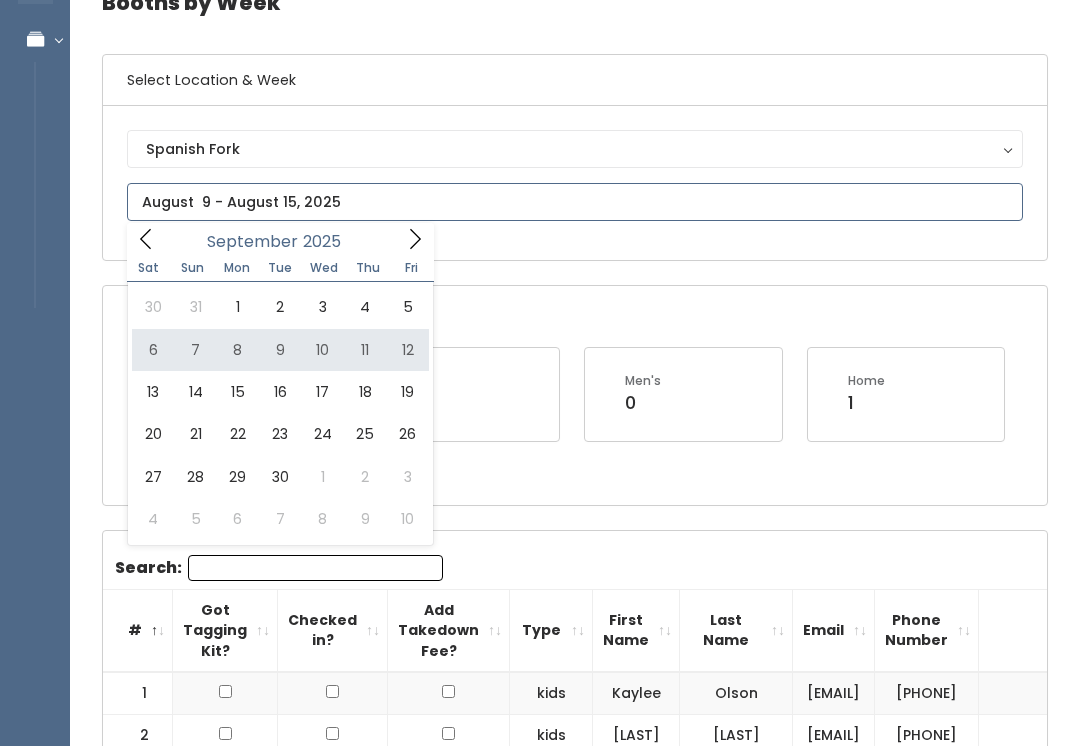 type on "September 6 to September 12" 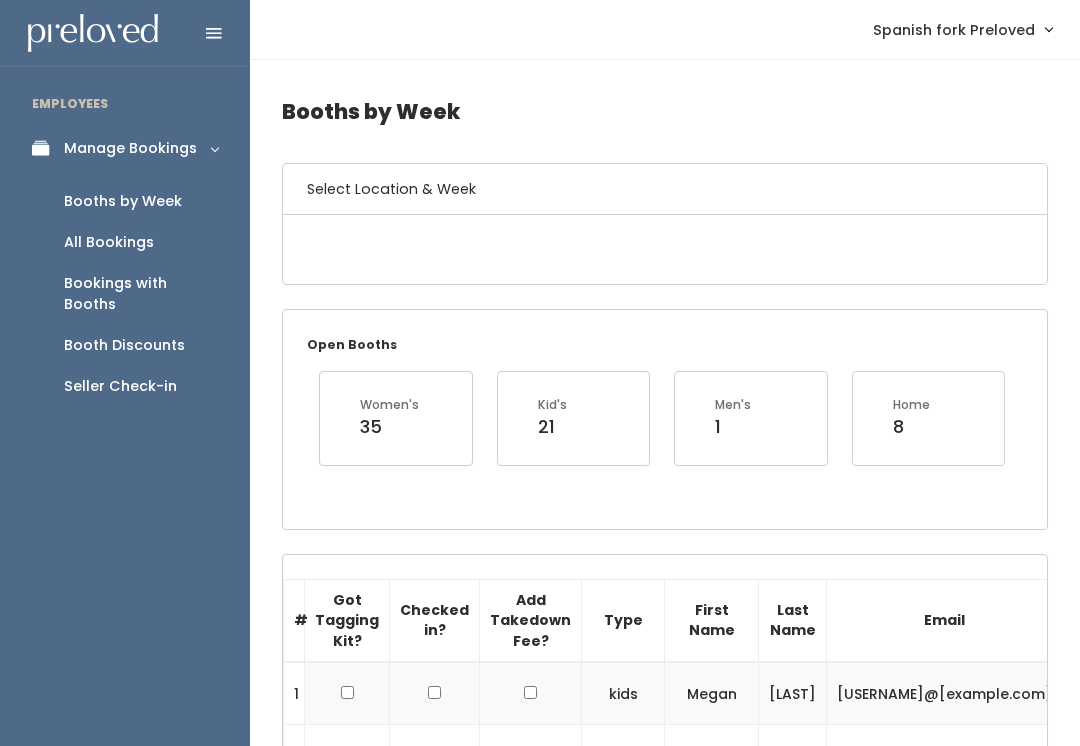 scroll, scrollTop: 212, scrollLeft: 0, axis: vertical 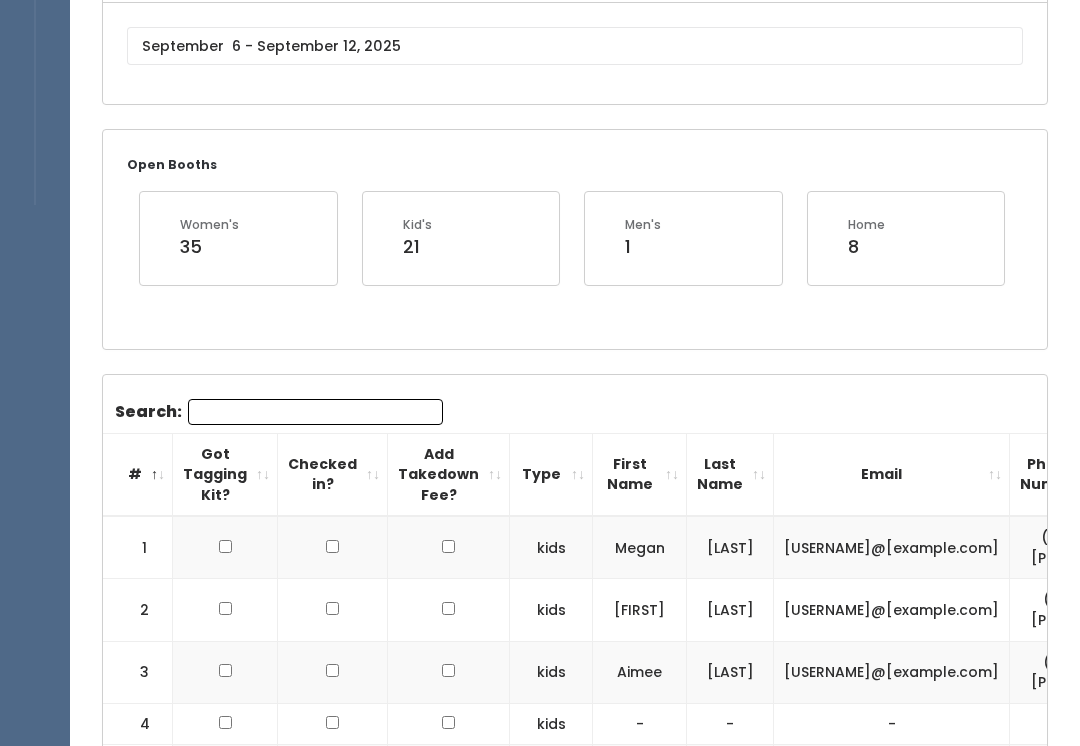 click on "Search:" at bounding box center [315, 412] 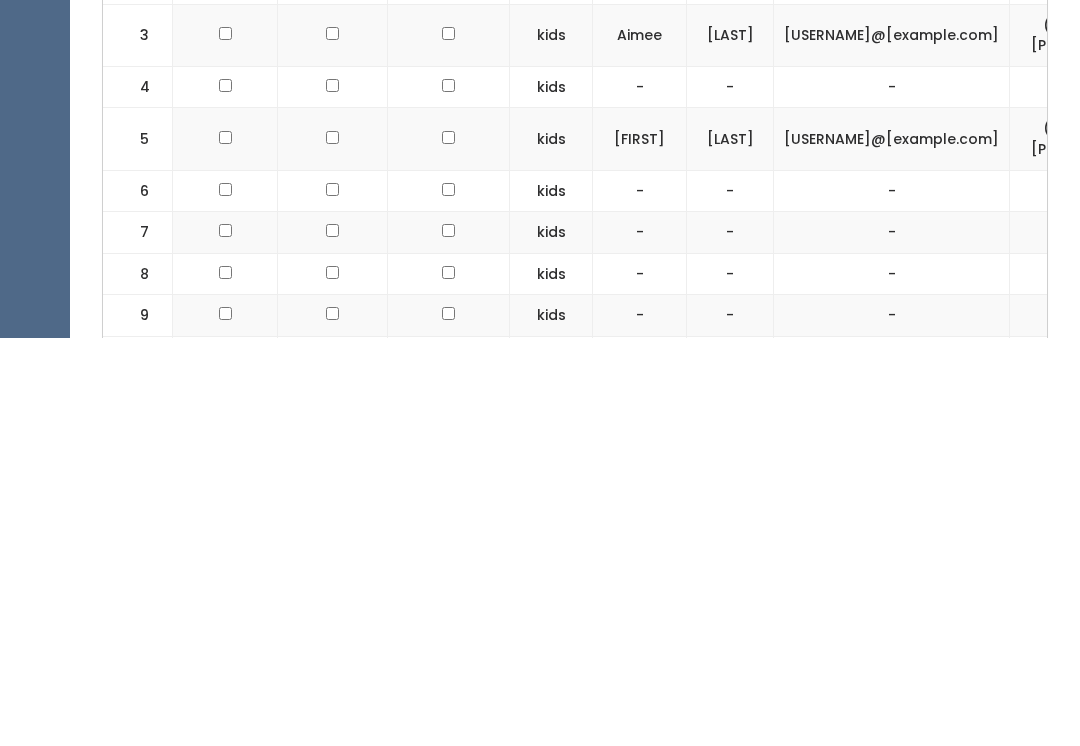 scroll, scrollTop: 451, scrollLeft: 0, axis: vertical 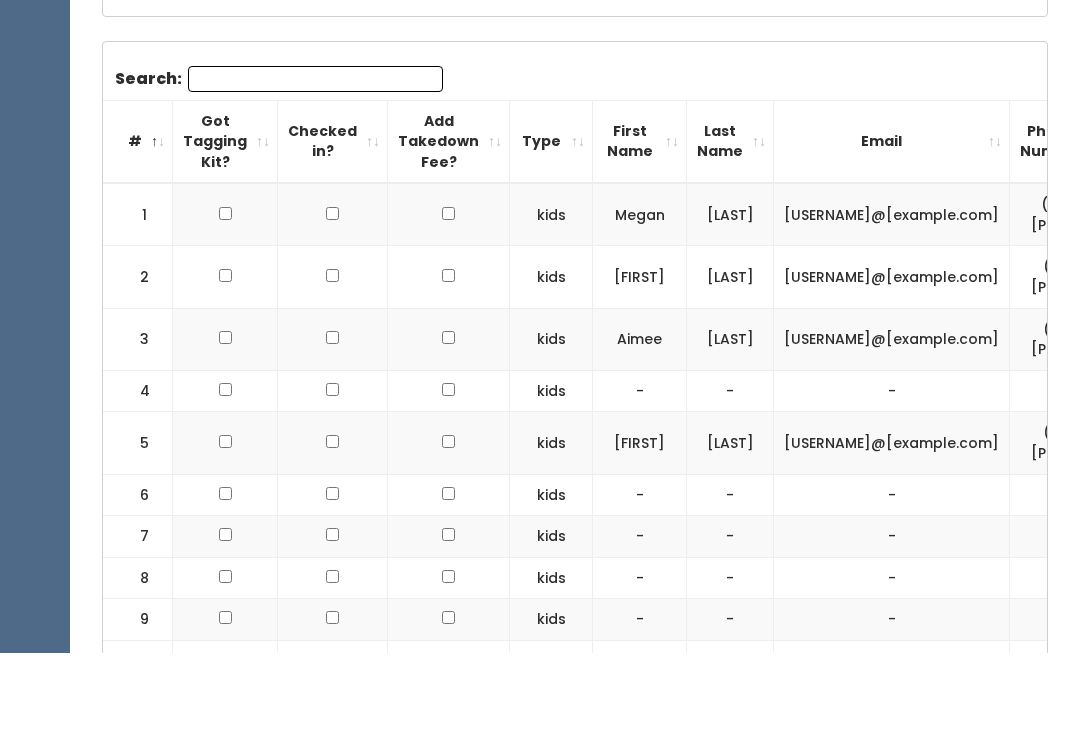 click at bounding box center [225, 369] 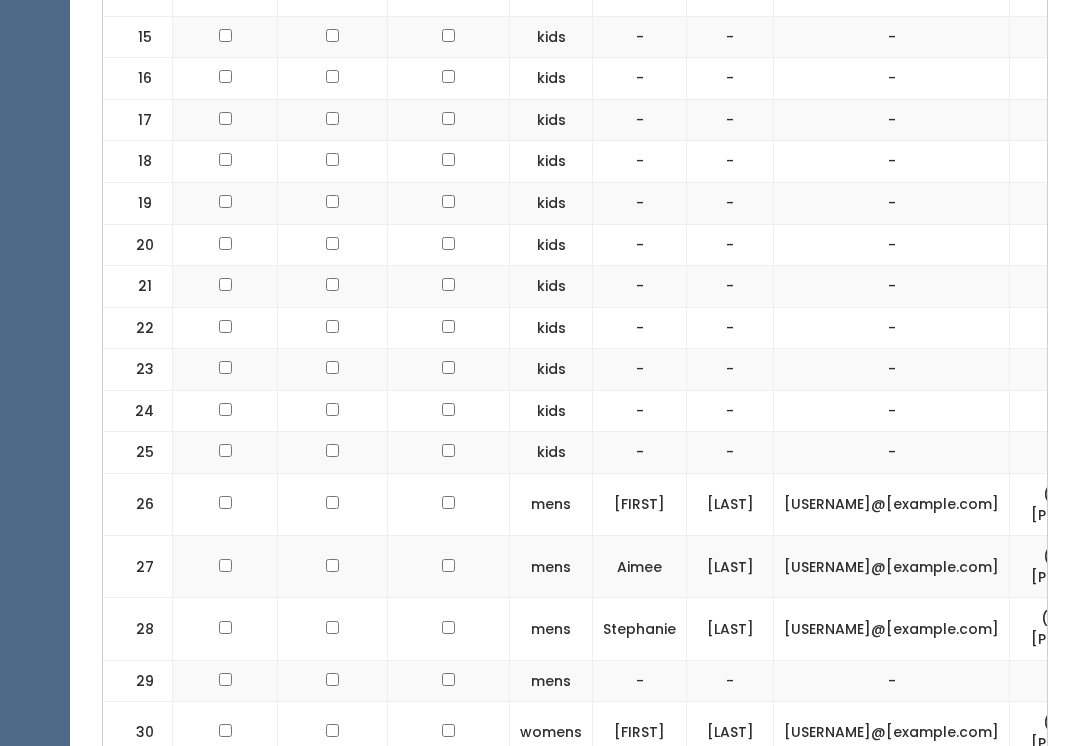 scroll, scrollTop: 1379, scrollLeft: 0, axis: vertical 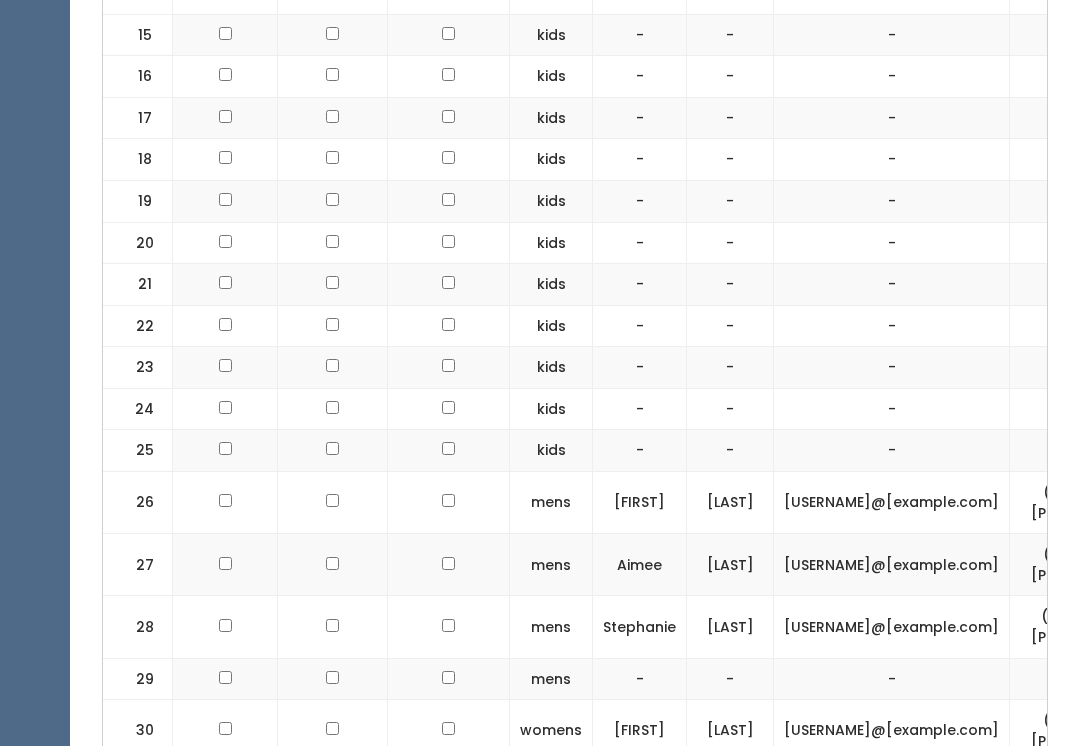 click at bounding box center (225, -559) 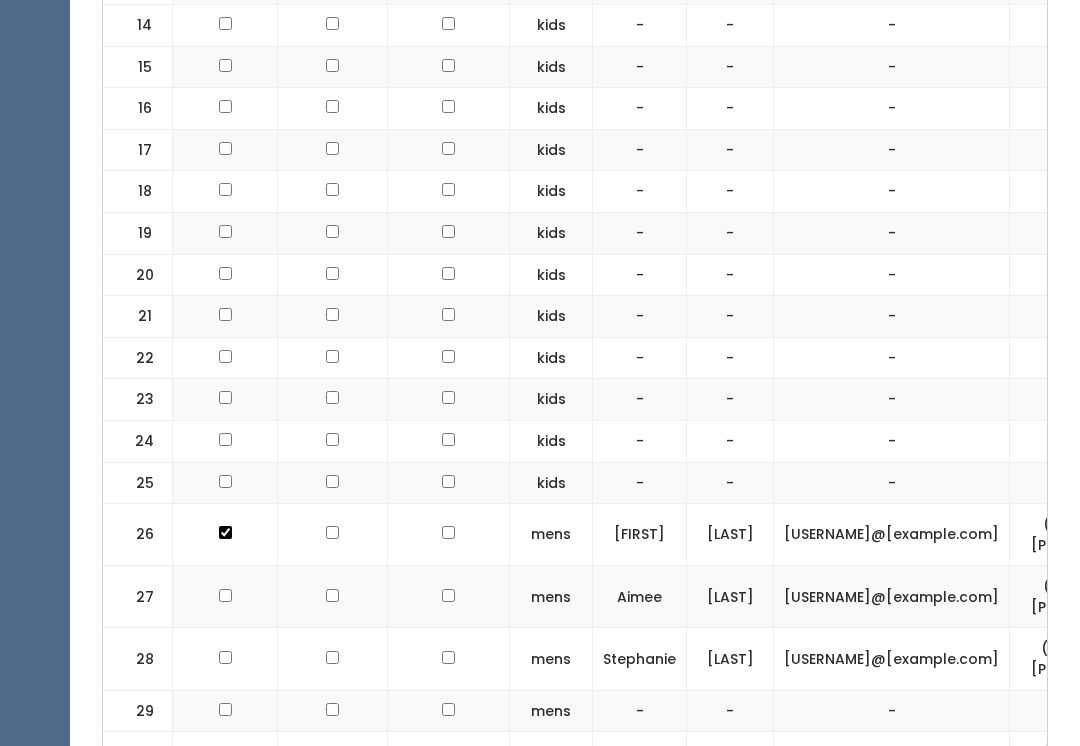 scroll, scrollTop: 1404, scrollLeft: 0, axis: vertical 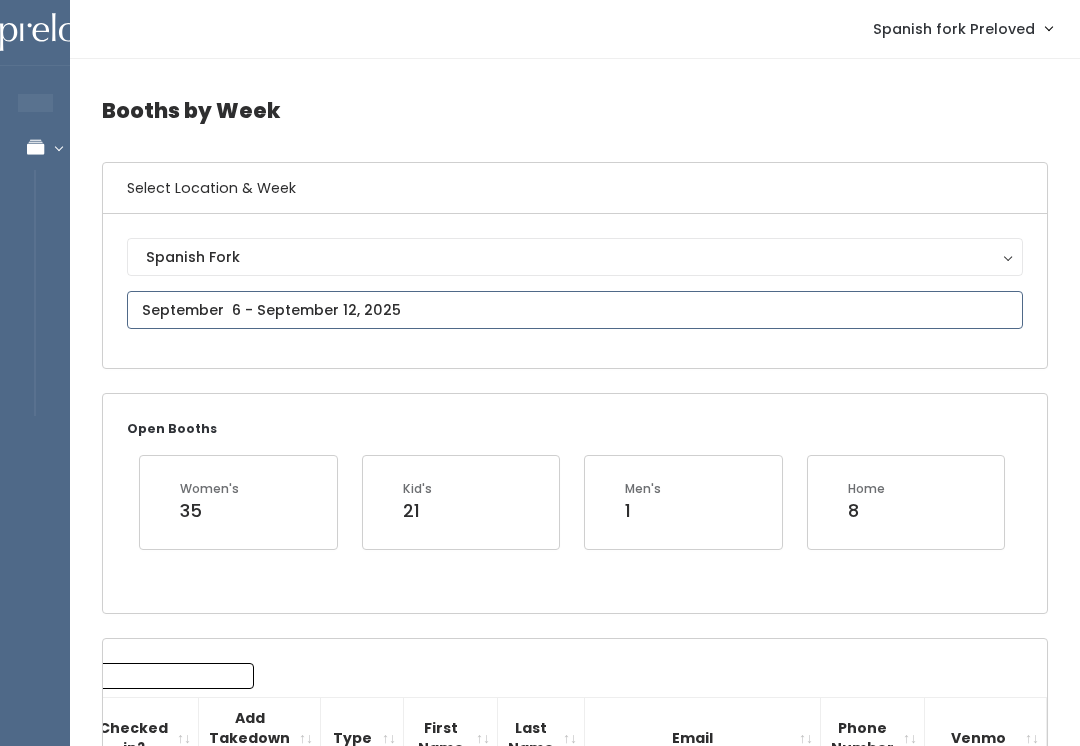 click on "EMPLOYEES
Manage Bookings
Booths by Week
All Bookings
Bookings with Booths
Booth Discounts
Seller Check-in
Spanish fork Preloved
Admin Home
My bookings" at bounding box center (540, 2127) 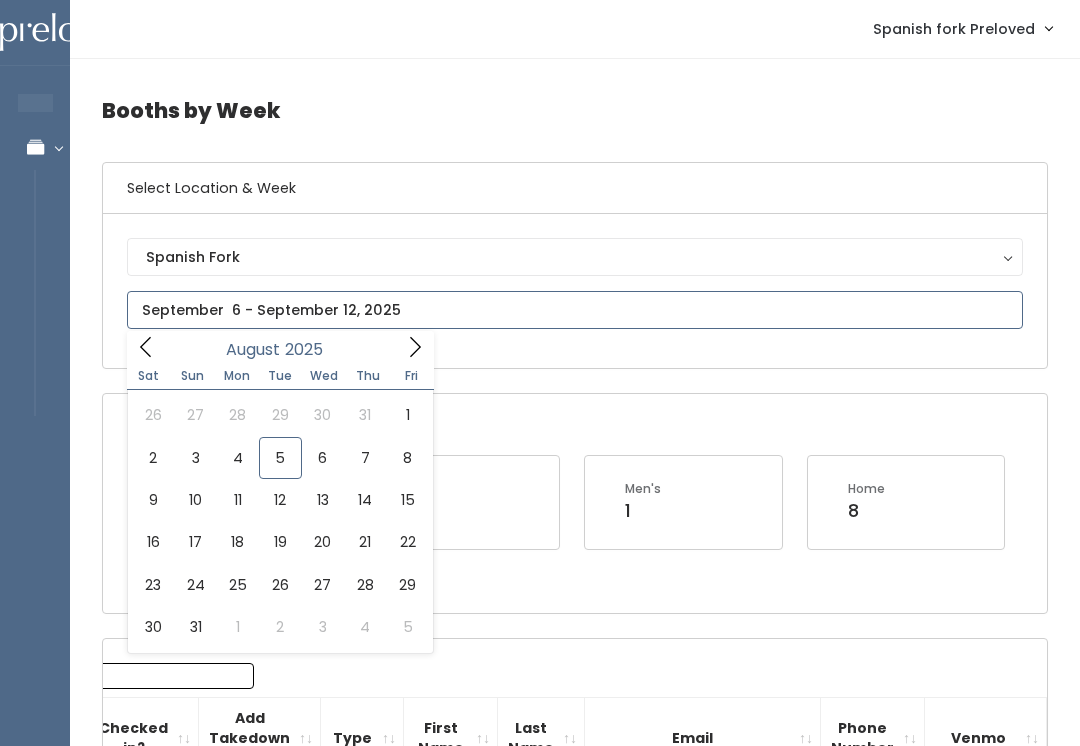 type on "August 2 to August 8" 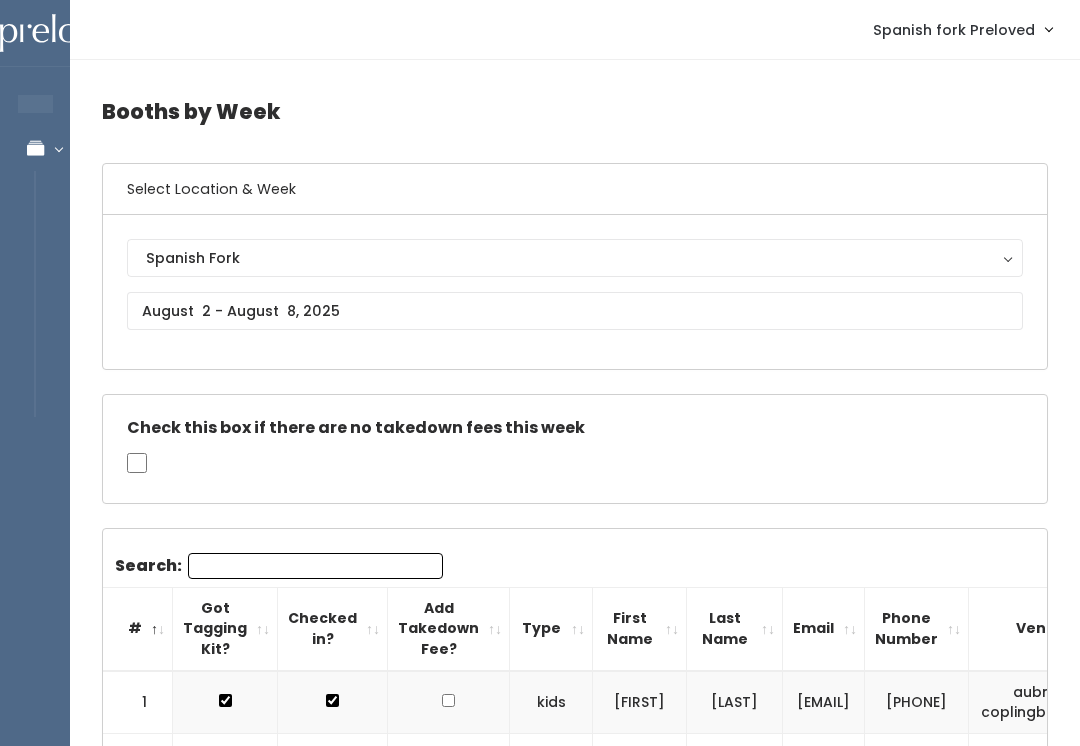 scroll, scrollTop: 0, scrollLeft: 0, axis: both 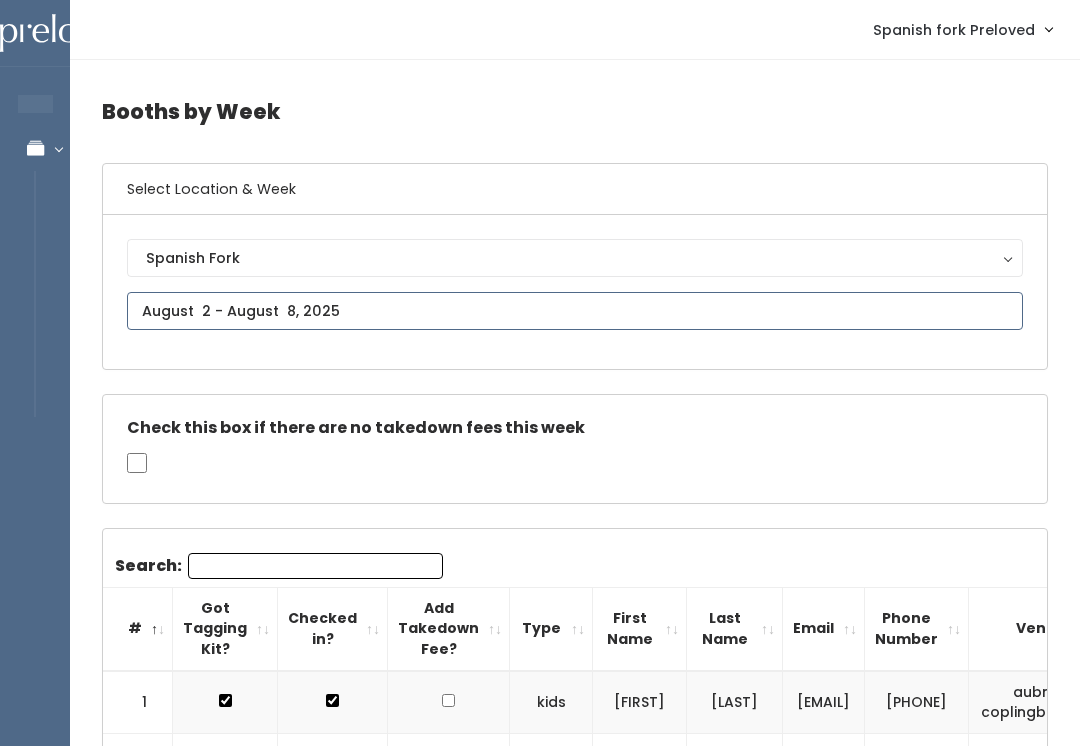 click at bounding box center (575, 311) 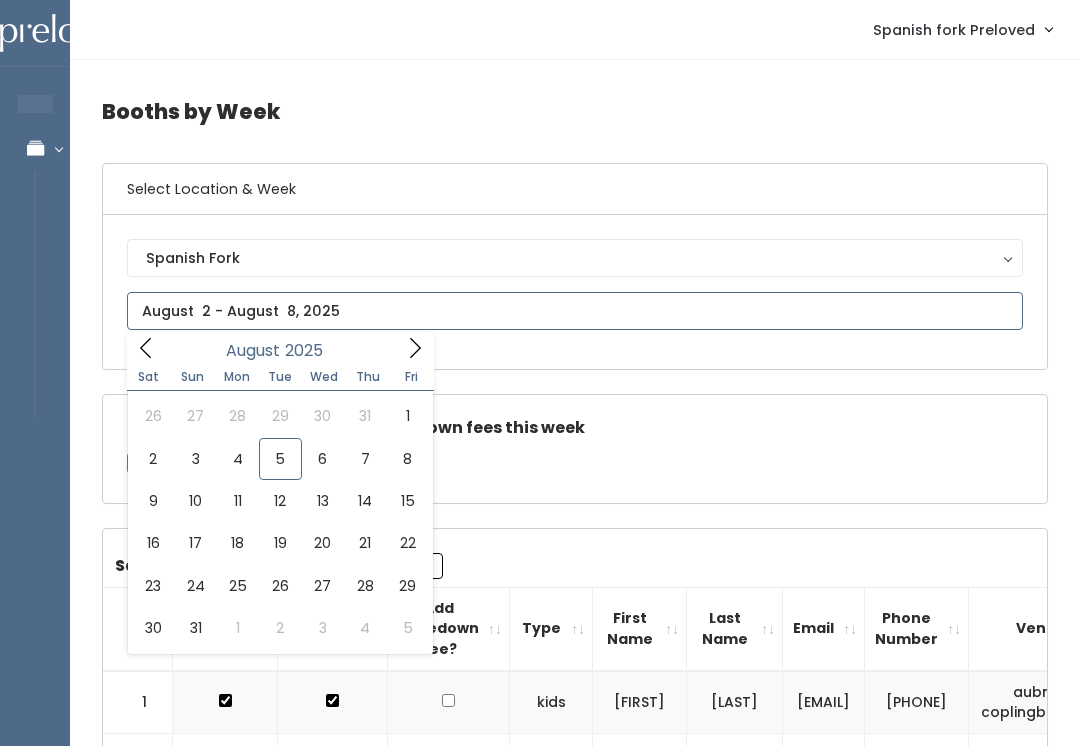 type on "[MONTH] [NUMBER] to [MONTH] [NUMBER]" 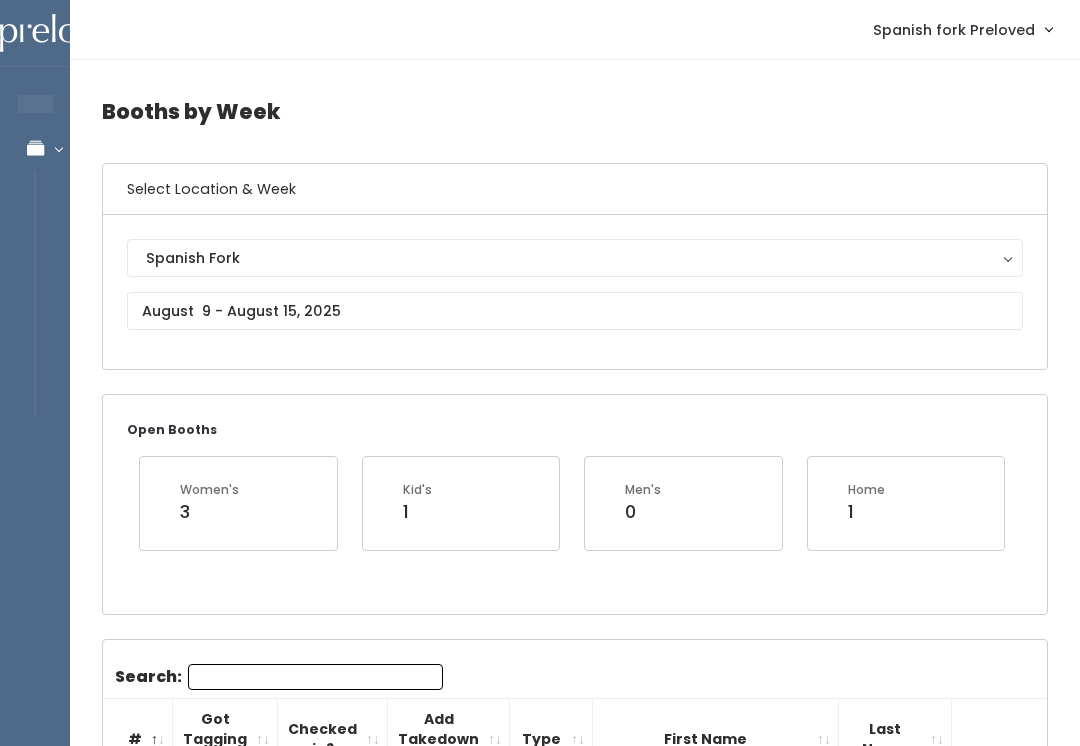 scroll, scrollTop: 0, scrollLeft: 0, axis: both 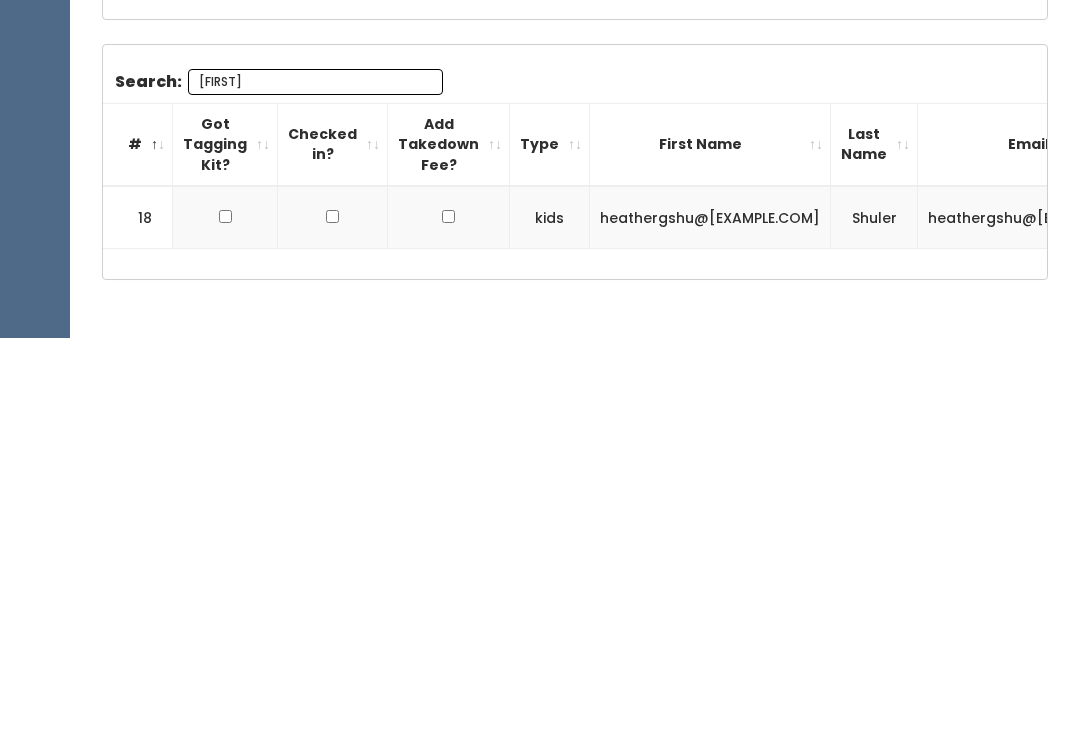 type on "Heath" 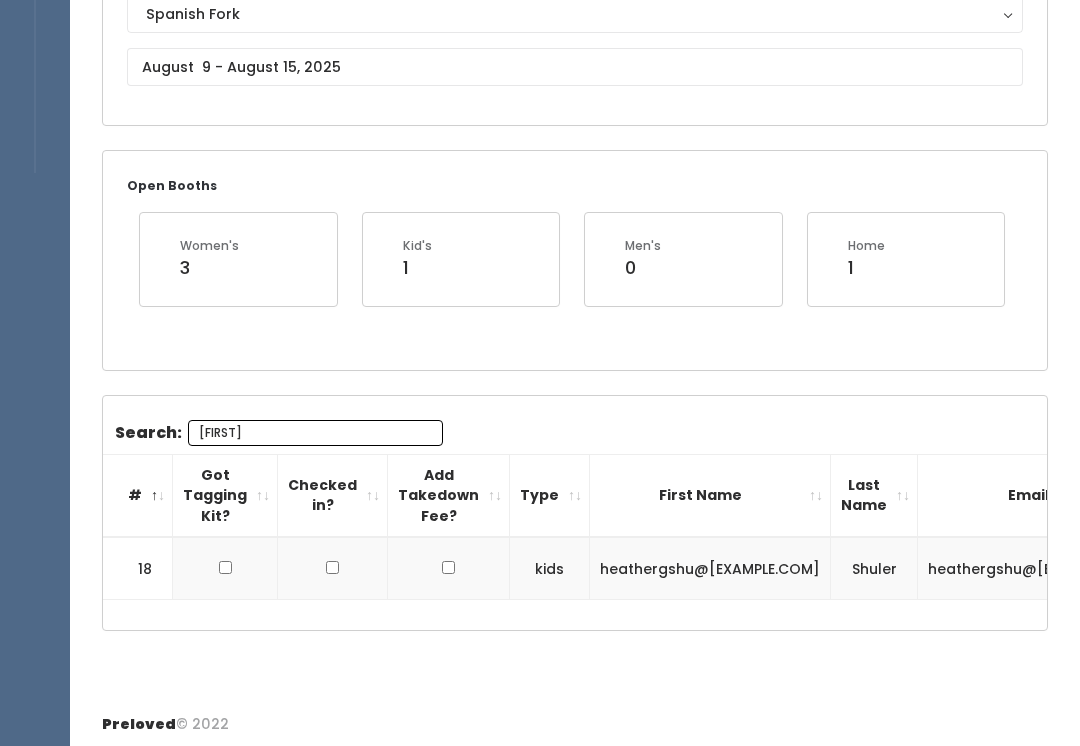 click at bounding box center [225, 567] 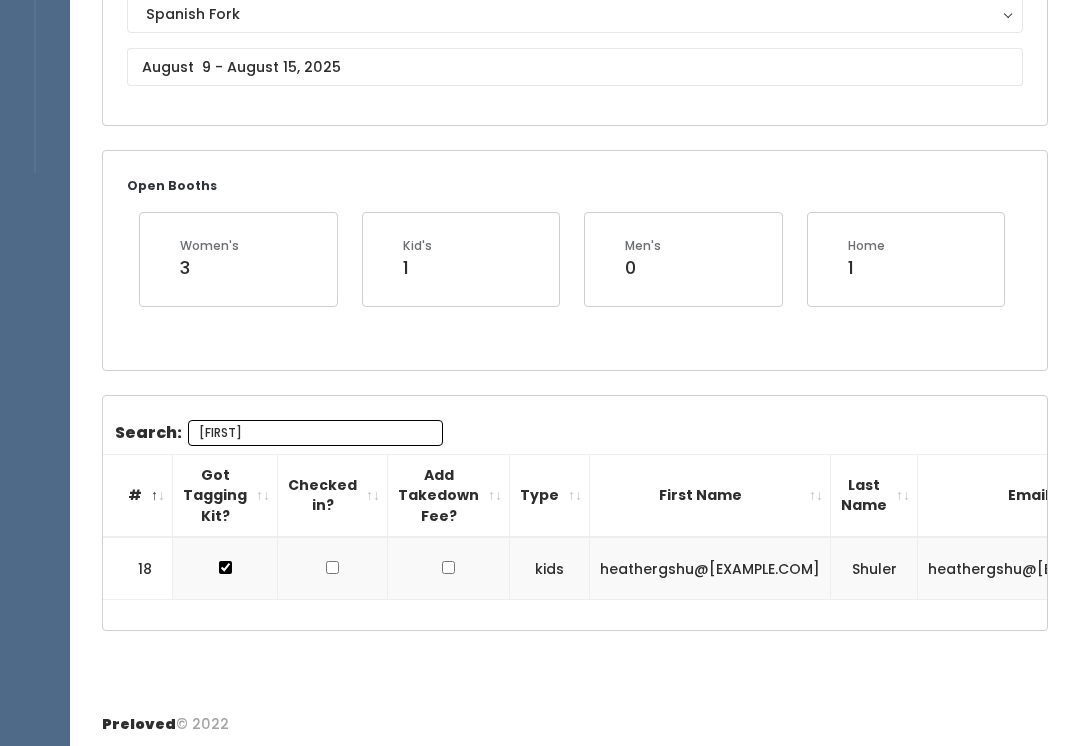 click on "Heath" at bounding box center [315, 433] 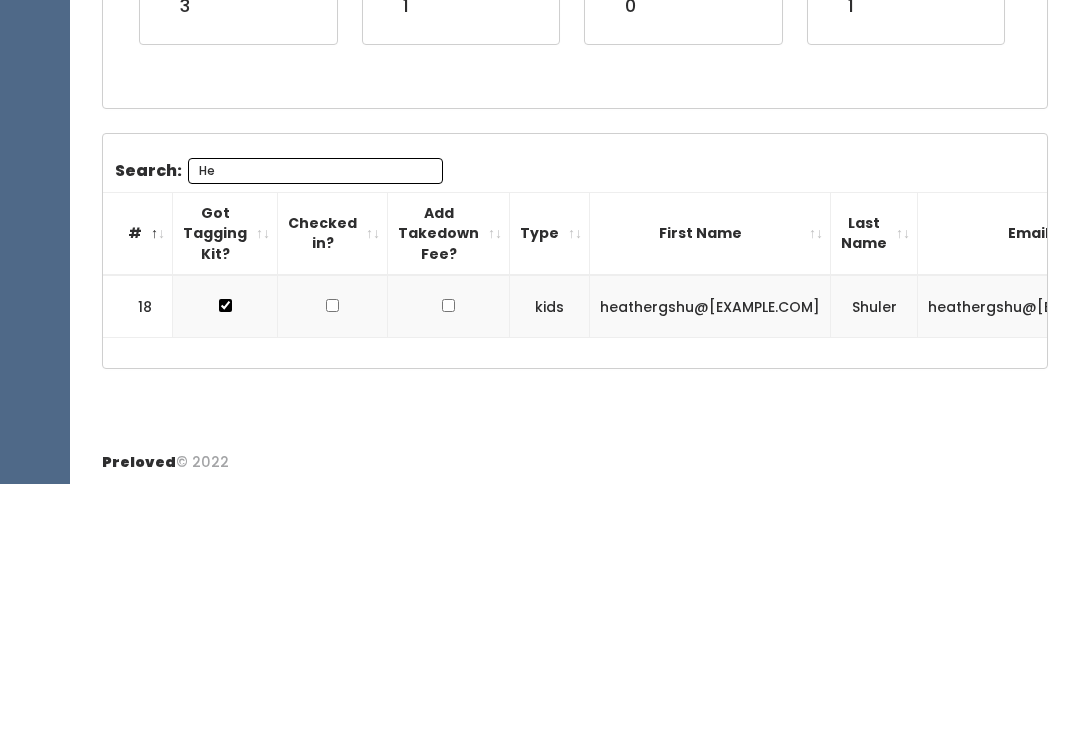 type on "H" 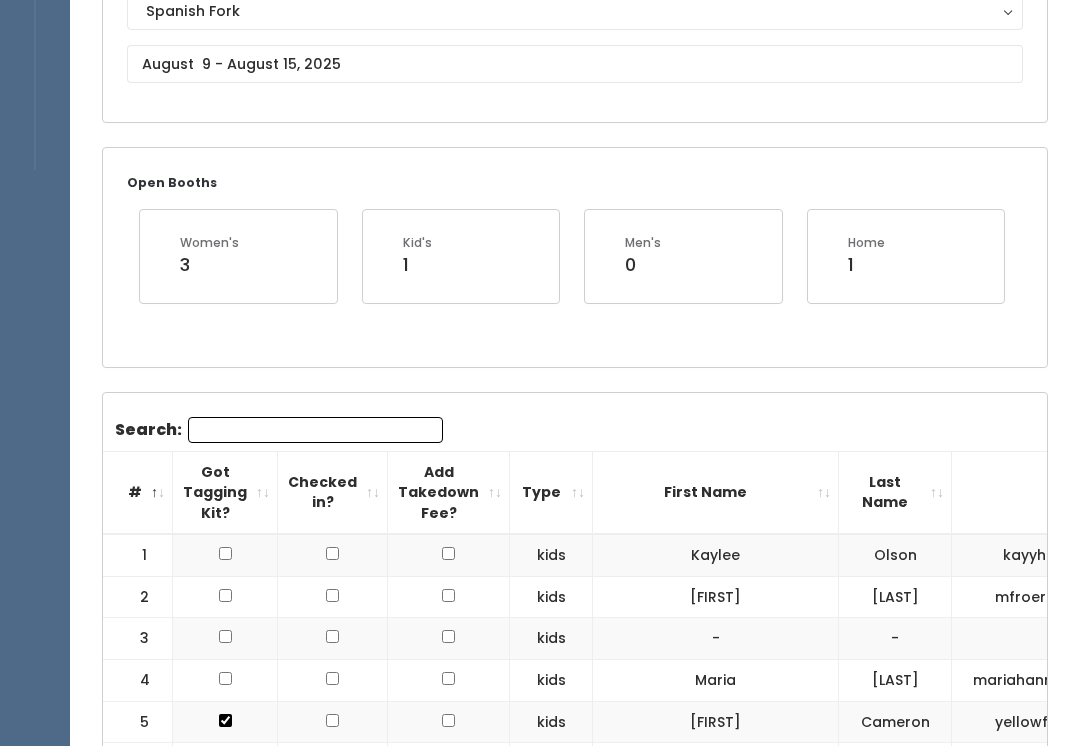scroll, scrollTop: 247, scrollLeft: 0, axis: vertical 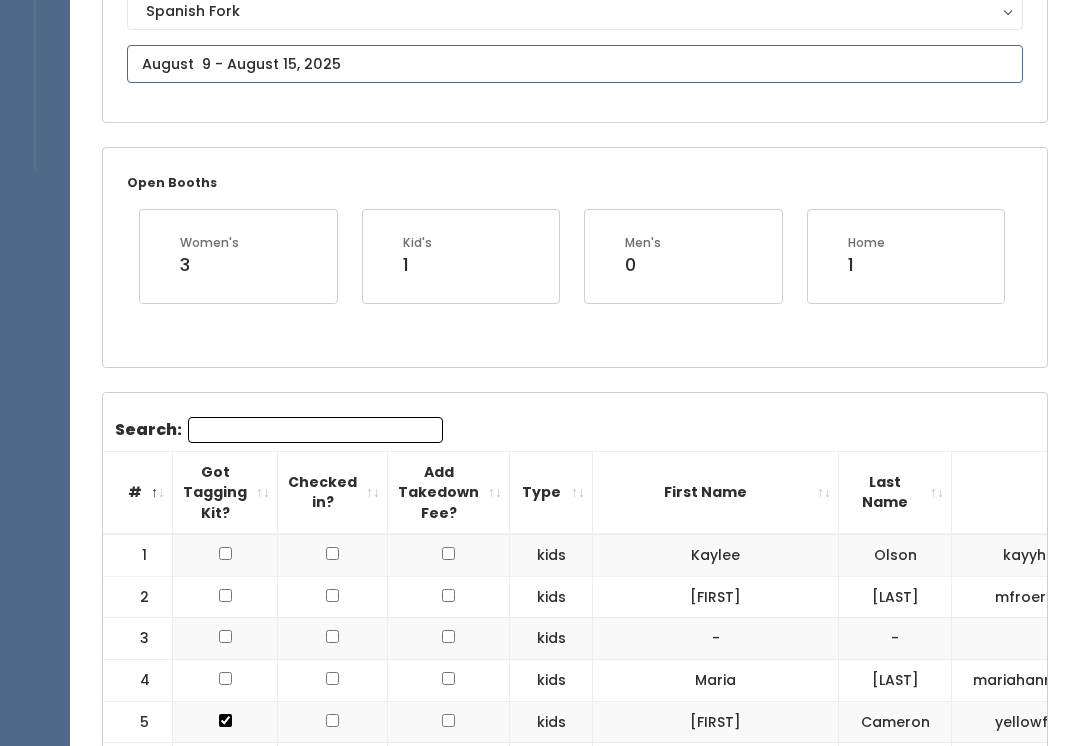 click at bounding box center [575, 64] 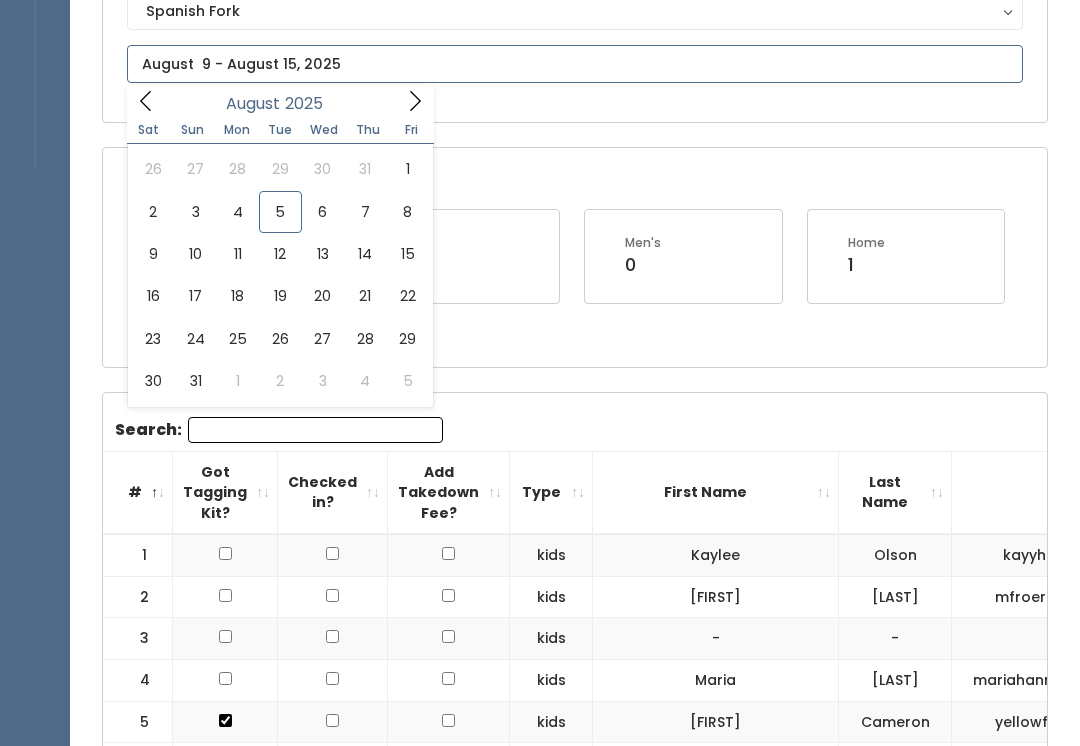 type on "August 2 to August 8" 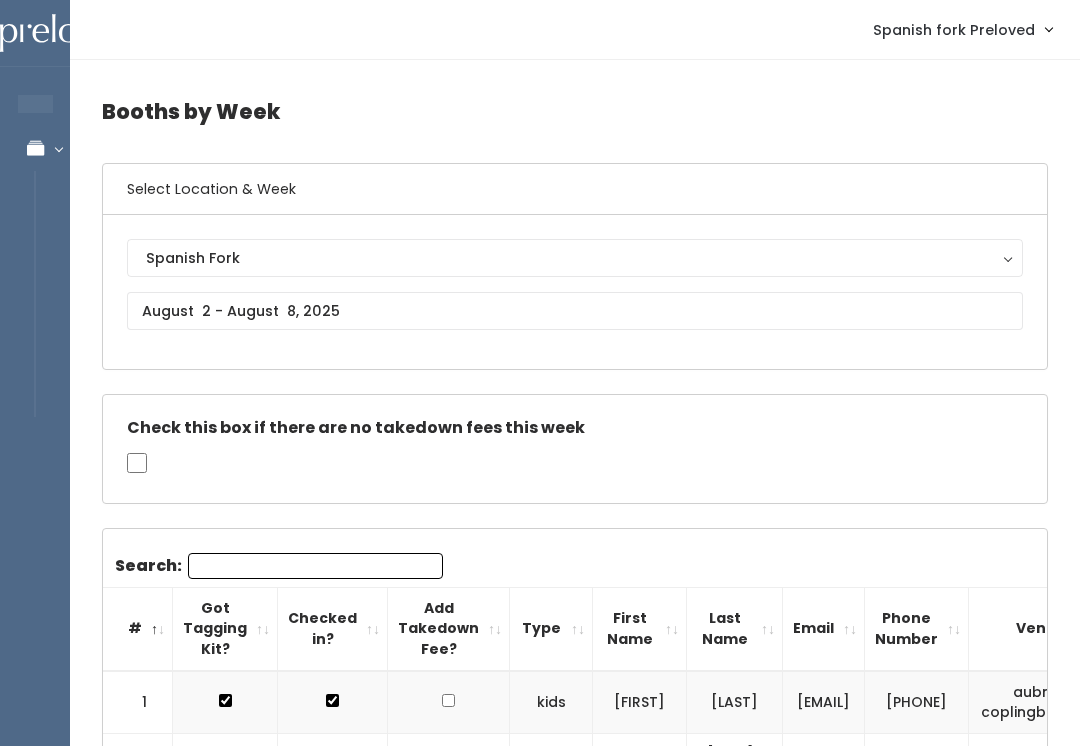 scroll, scrollTop: 0, scrollLeft: 0, axis: both 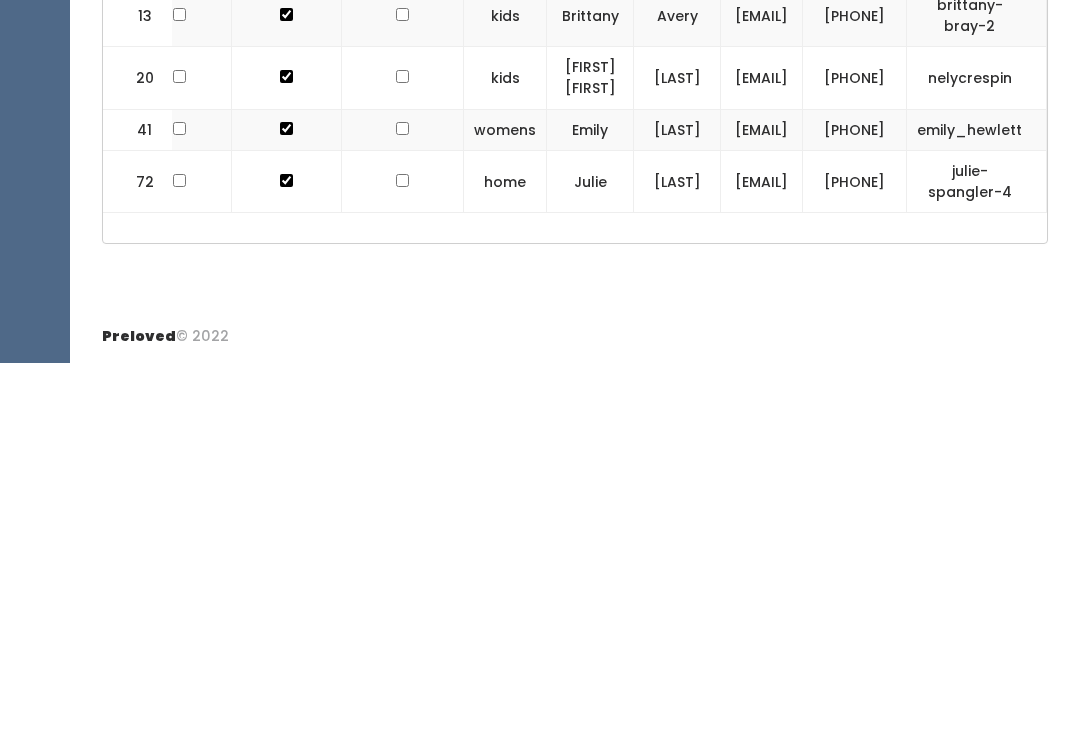 type on "72" 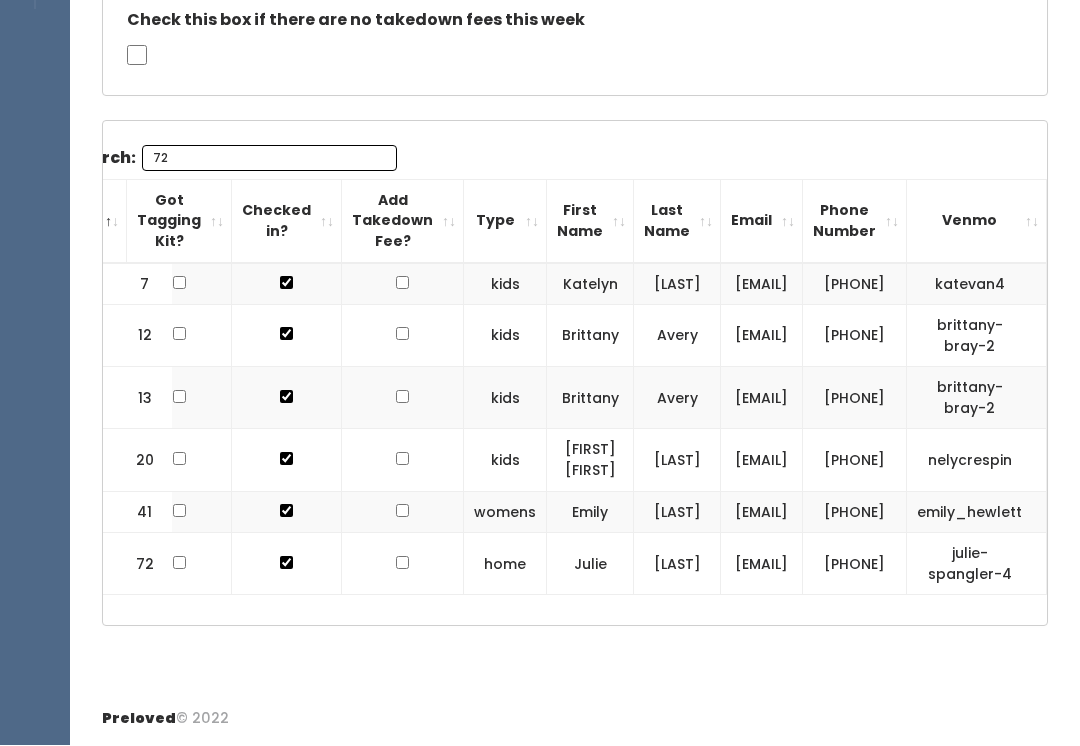 scroll, scrollTop: 437, scrollLeft: 0, axis: vertical 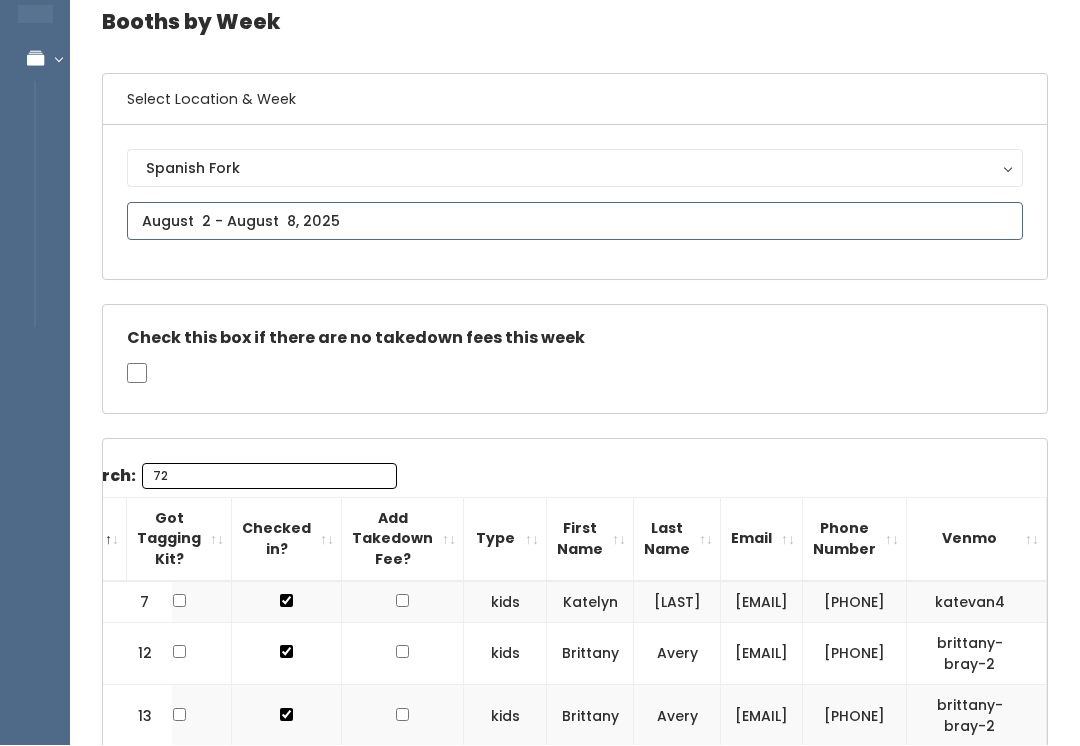 click on "EMPLOYEES
Manage Bookings
Booths by Week
All Bookings
Bookings with Booths
Booth Discounts
Seller Check-in
Spanish fork Preloved
Admin Home
My bookings
Logout" at bounding box center [540, 487] 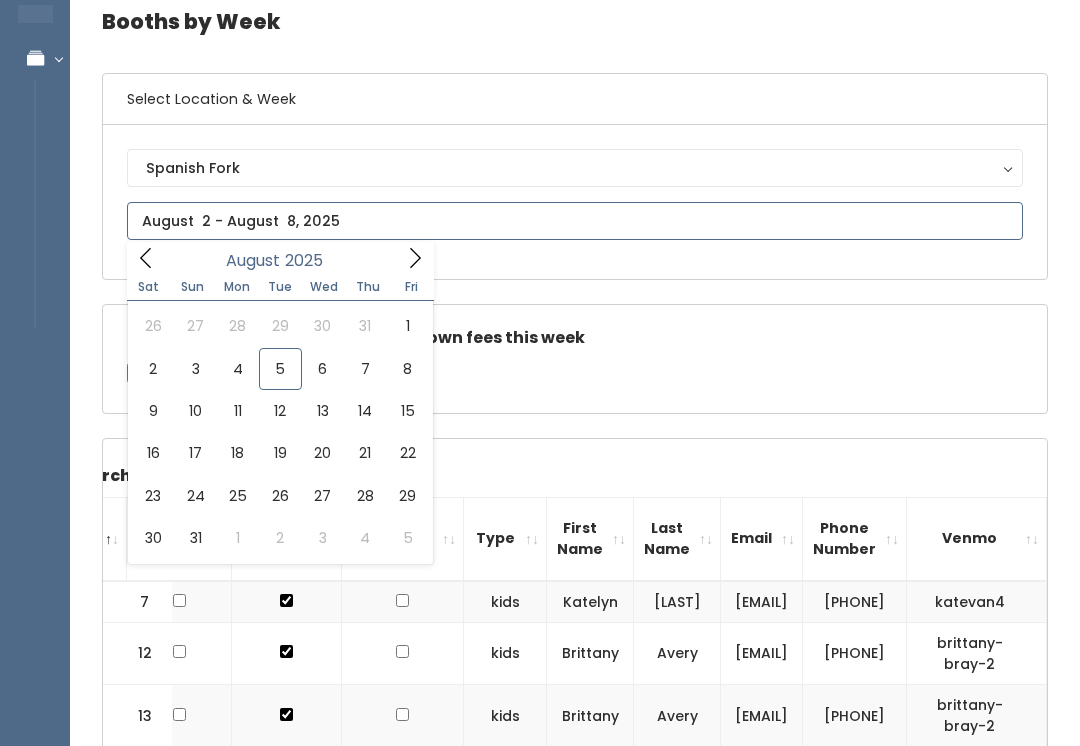 type on "[MONTH] [NUMBER] to [MONTH] [NUMBER]" 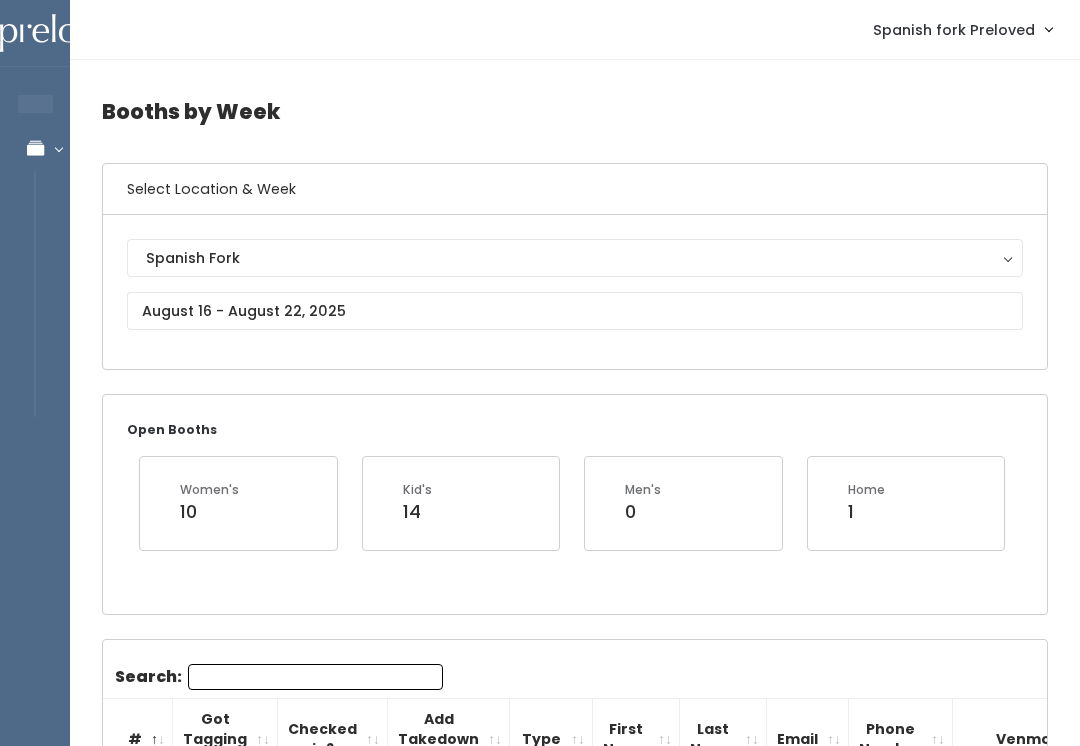 scroll, scrollTop: 210, scrollLeft: 0, axis: vertical 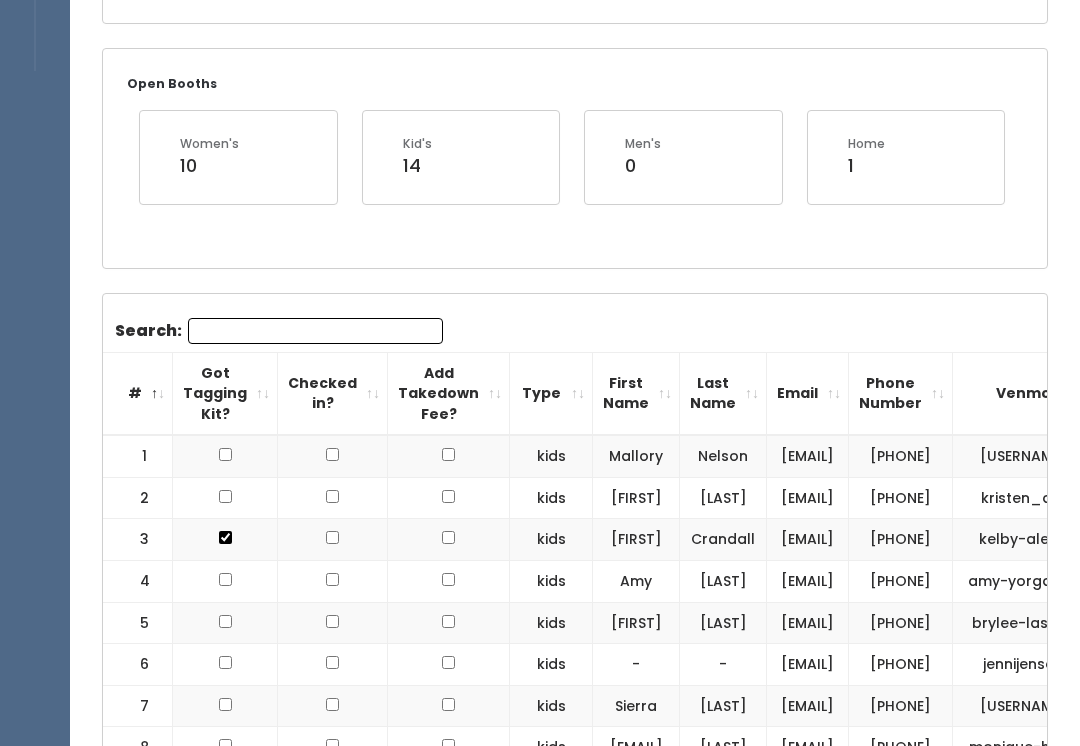 click on "Search:" at bounding box center (315, 332) 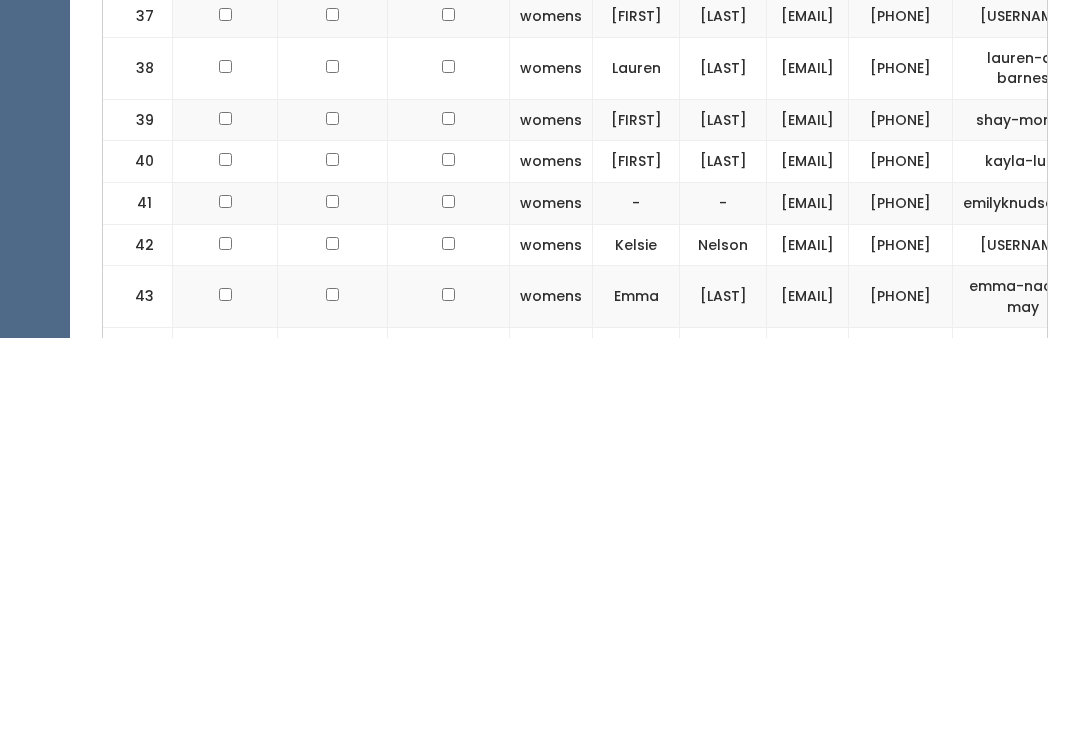 scroll, scrollTop: 1878, scrollLeft: 0, axis: vertical 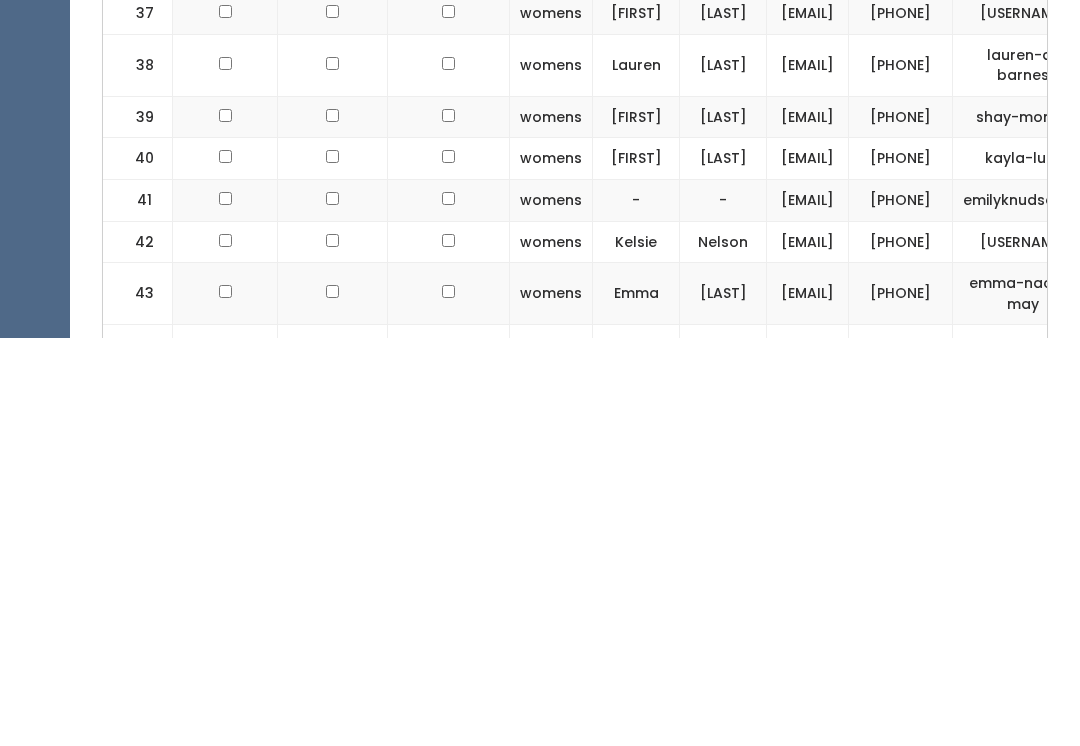 click at bounding box center (225, -1036) 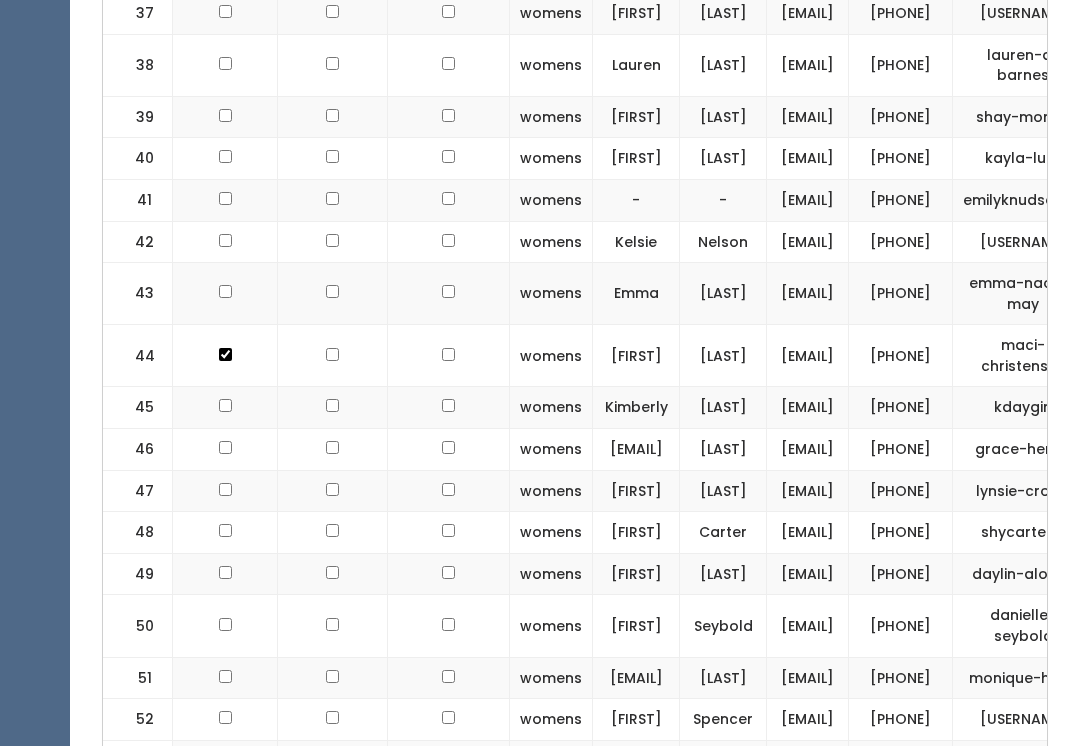 click at bounding box center [225, -1486] 